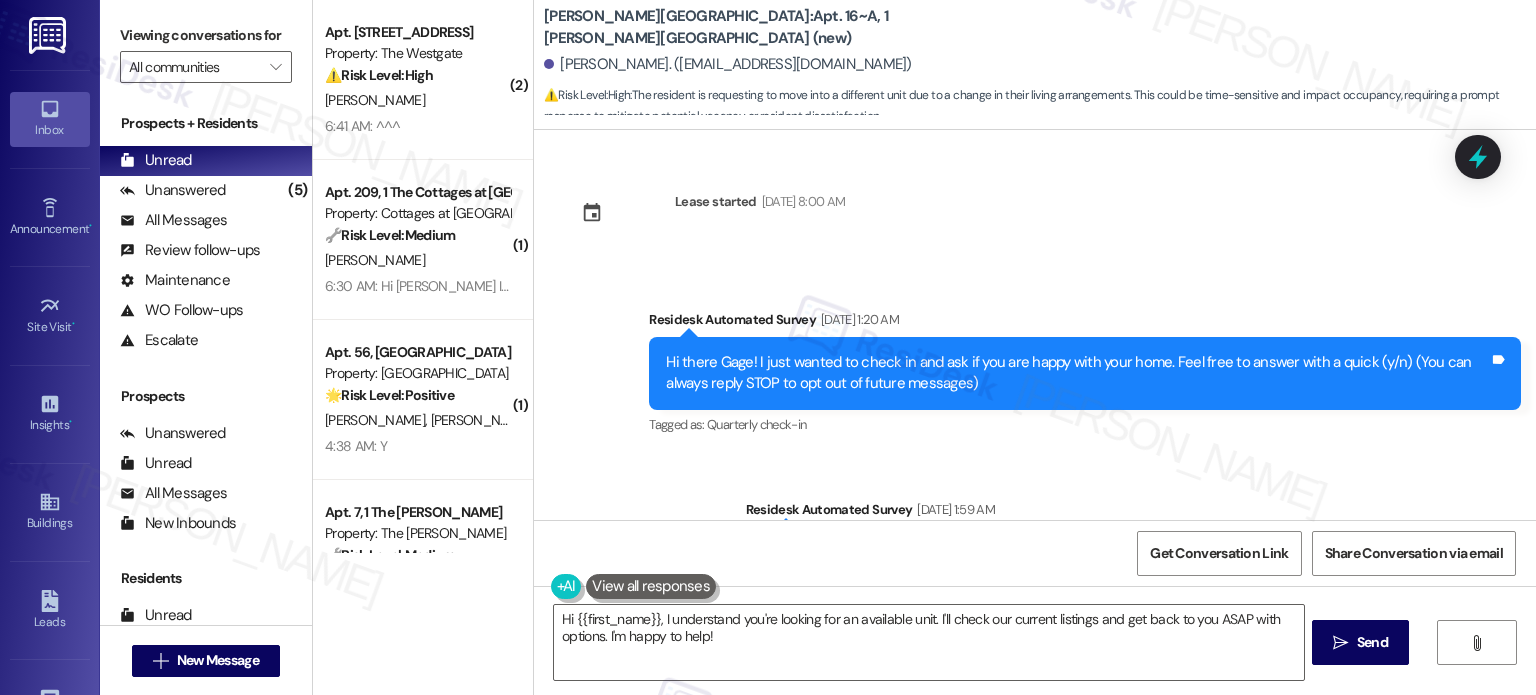 scroll, scrollTop: 0, scrollLeft: 0, axis: both 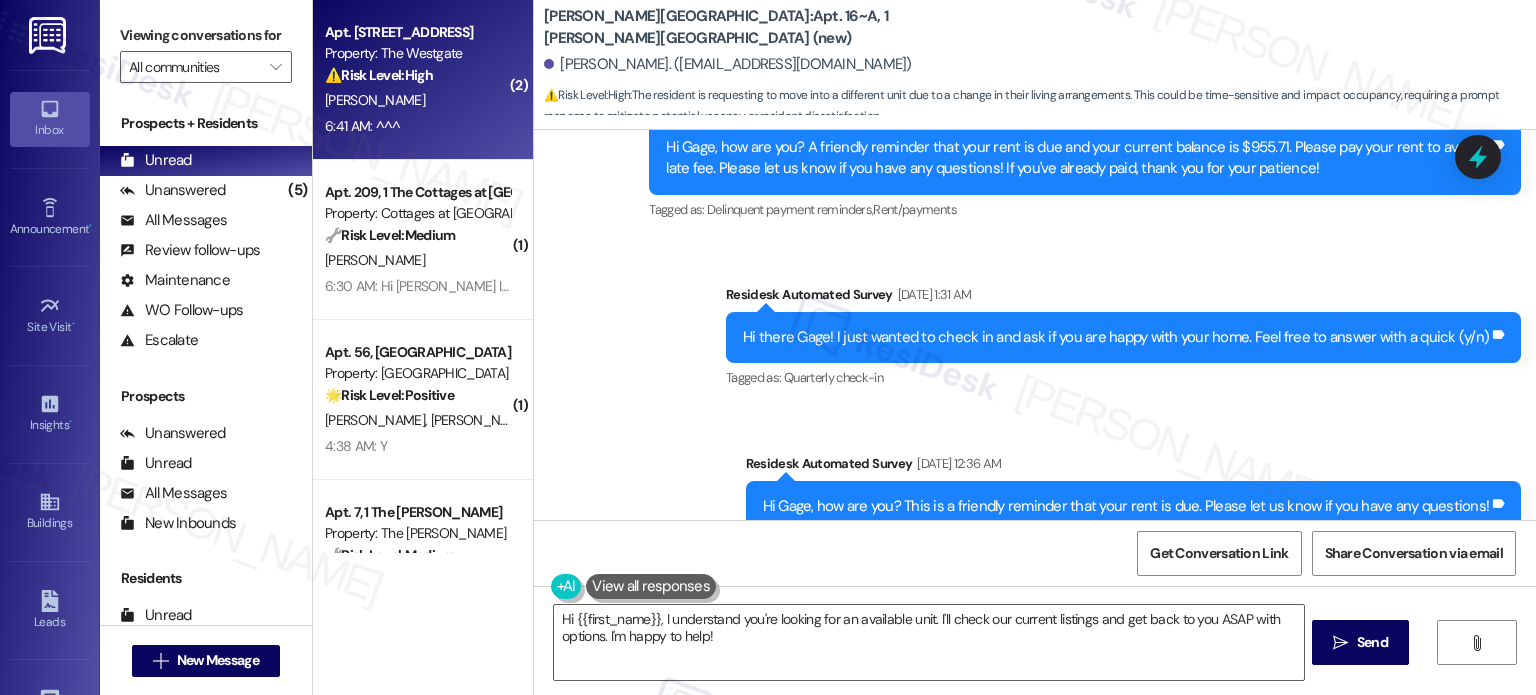 click on "[PERSON_NAME]" at bounding box center [417, 100] 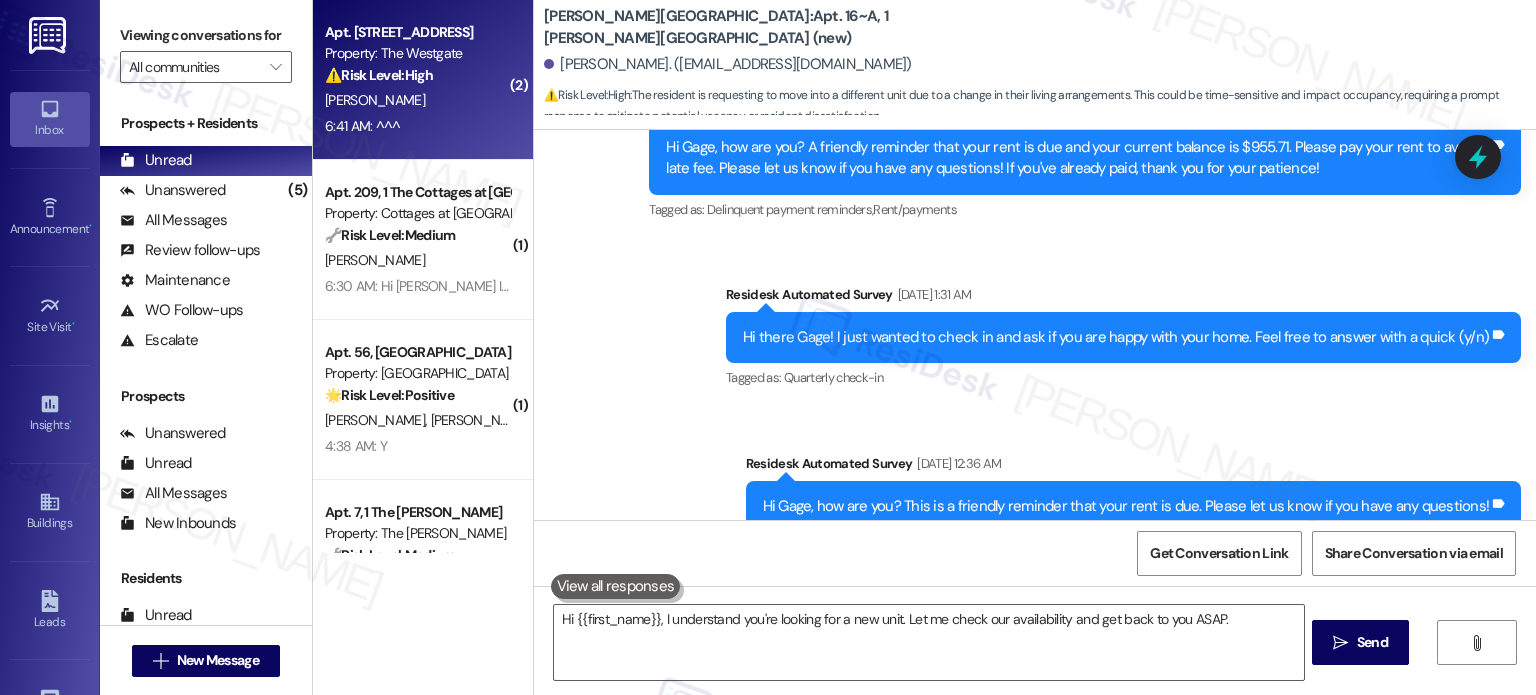 type on "Hi {{first_name}}, I understand you're looking for a new unit. Let me check our availability and get back to you ASAP. To" 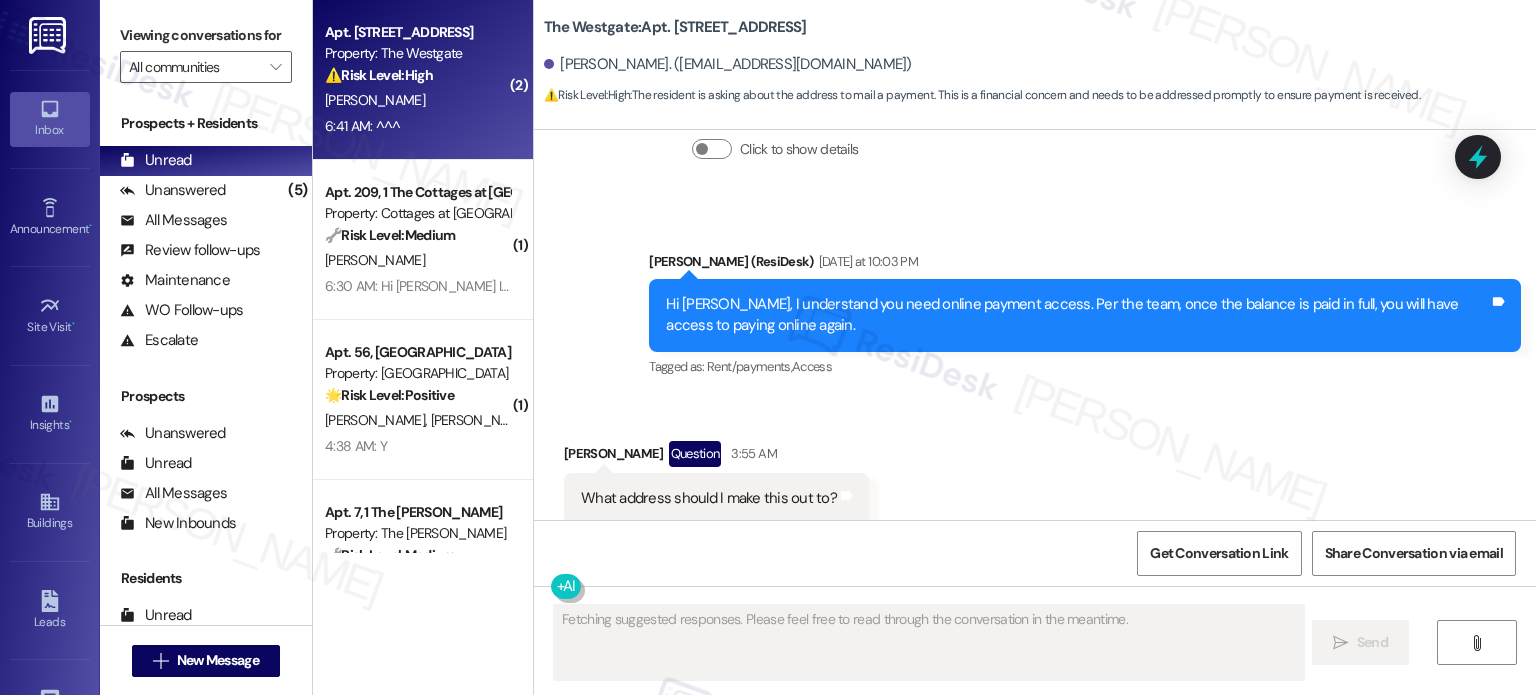 scroll, scrollTop: 5447, scrollLeft: 0, axis: vertical 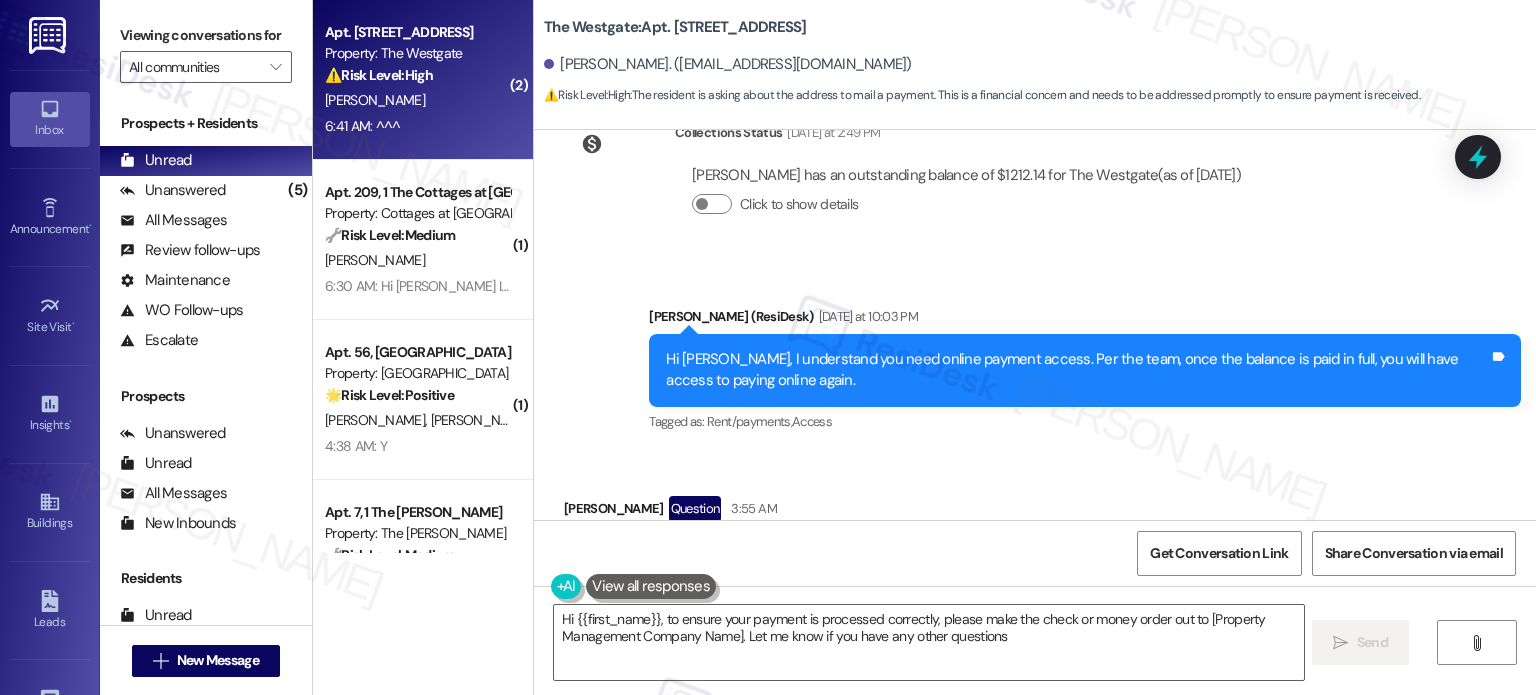type on "Hi {{first_name}}, to ensure your payment is processed correctly, please make the check or money order out to [Property Management Company Name]. Let me know if you have any other questions!" 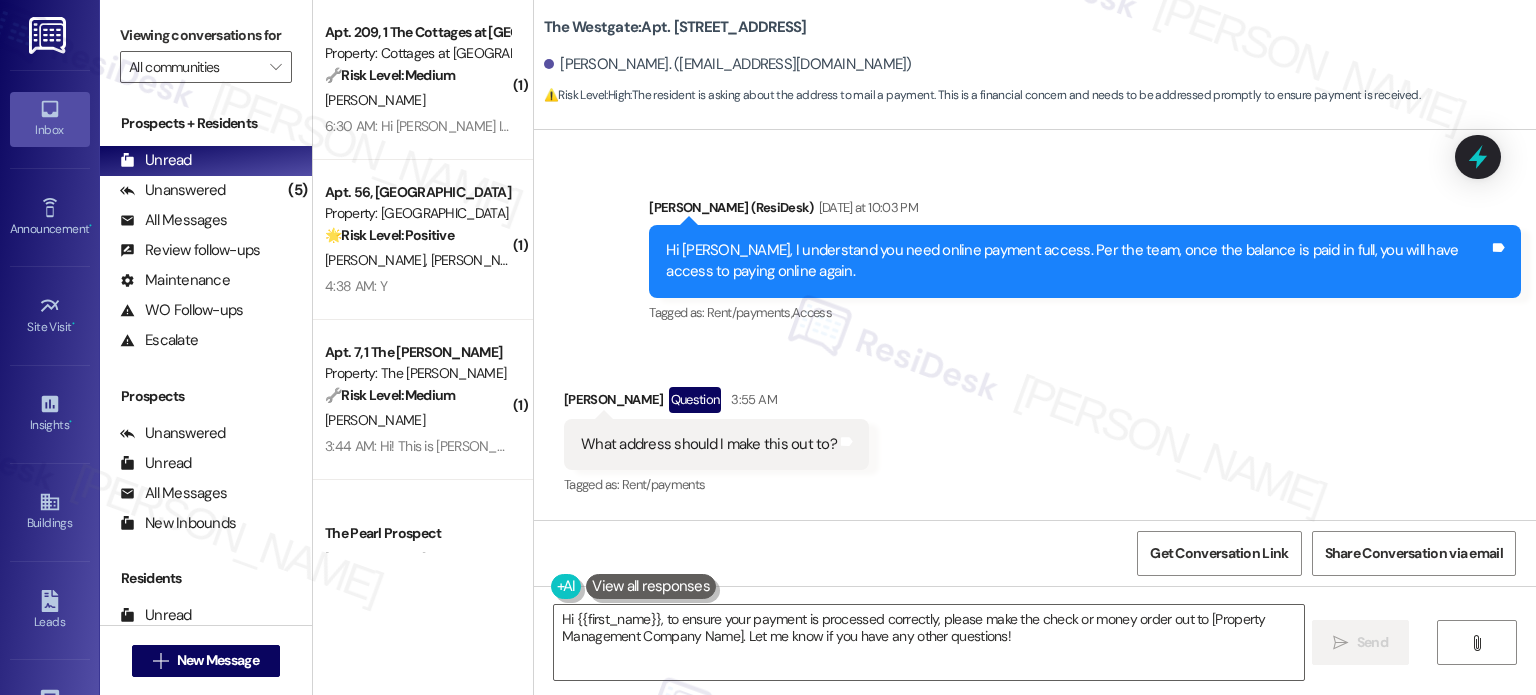 scroll, scrollTop: 5647, scrollLeft: 0, axis: vertical 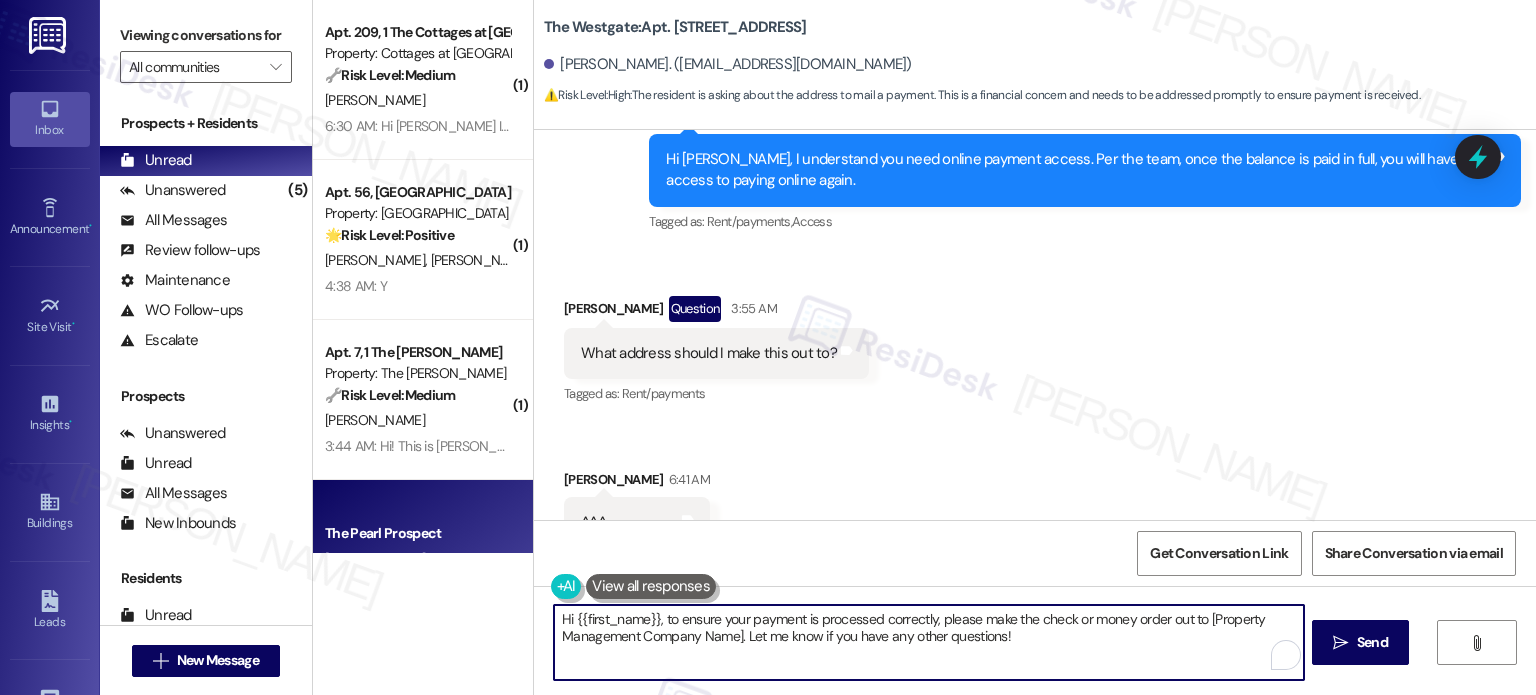 drag, startPoint x: 1024, startPoint y: 647, endPoint x: 309, endPoint y: 535, distance: 723.7189 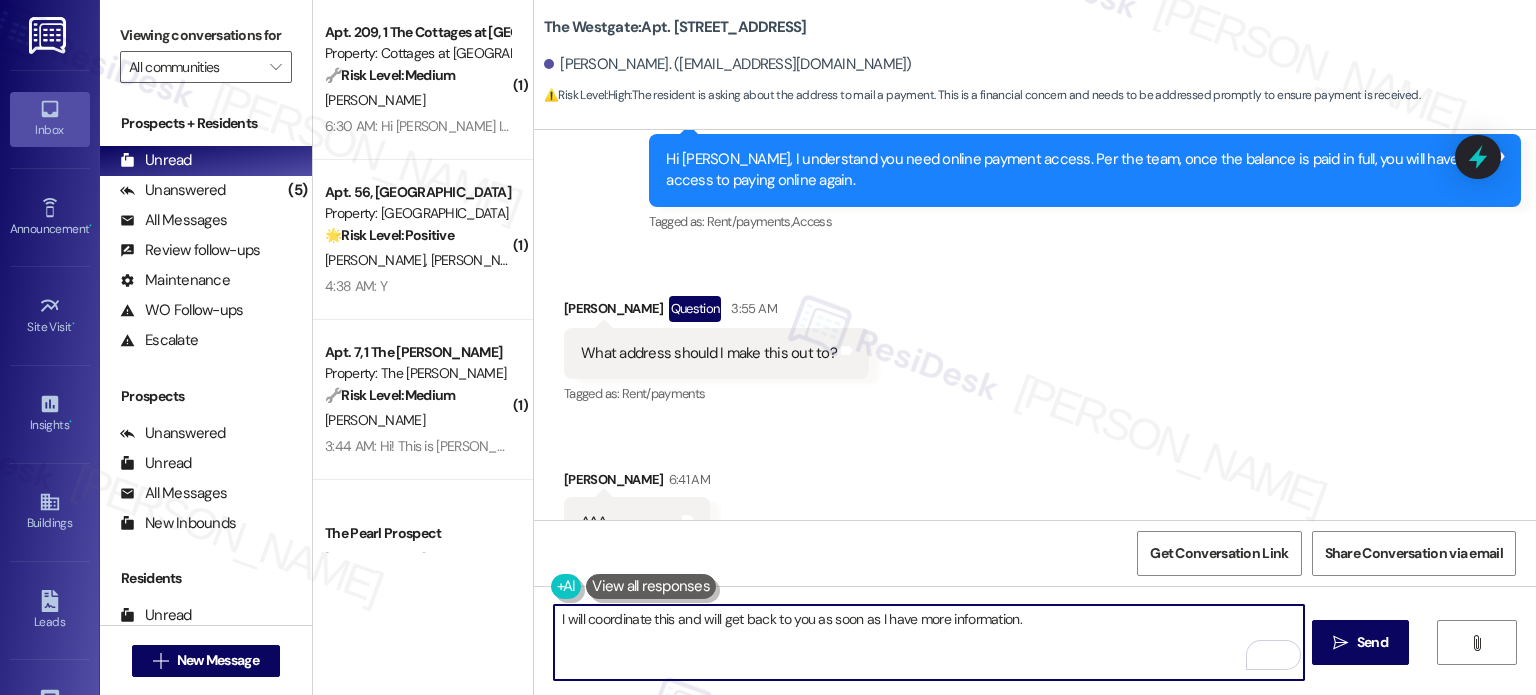 drag, startPoint x: 661, startPoint y: 622, endPoint x: 689, endPoint y: 681, distance: 65.30697 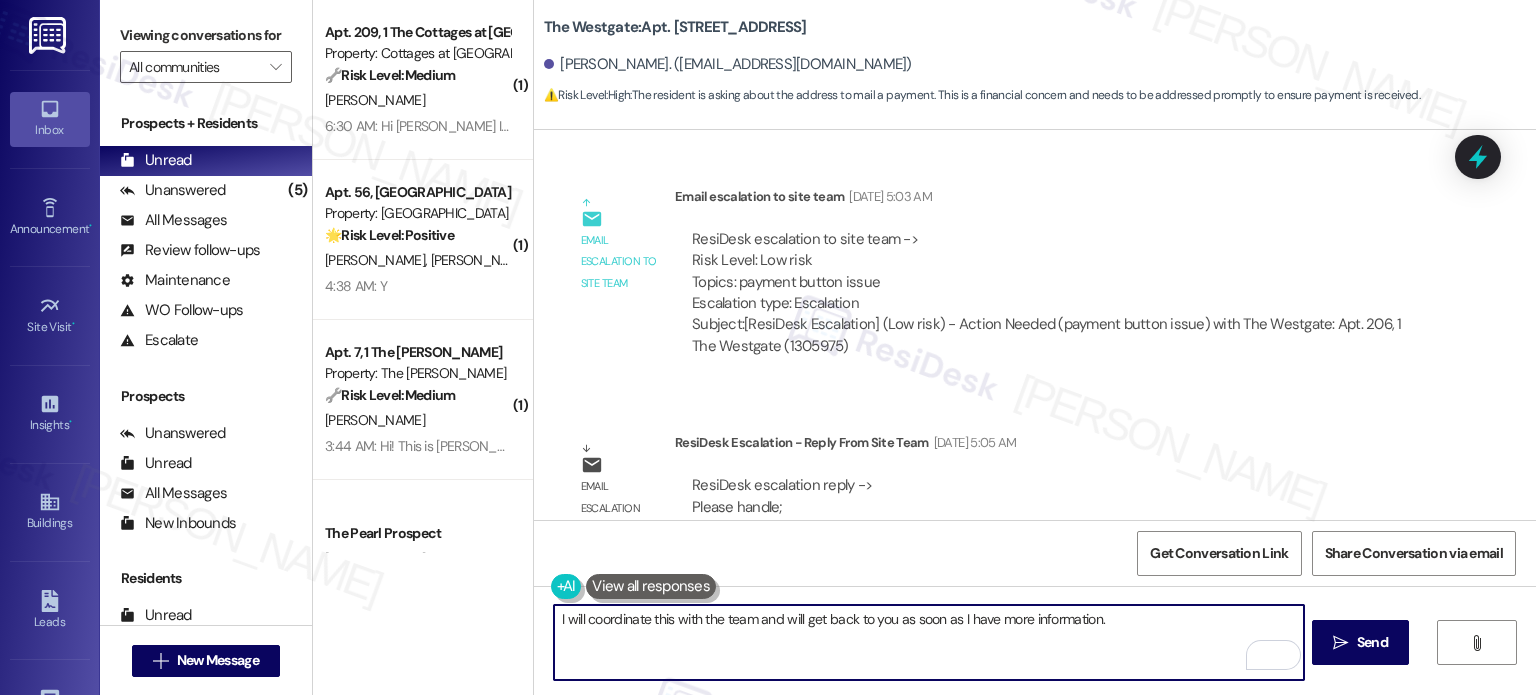 scroll, scrollTop: 3647, scrollLeft: 0, axis: vertical 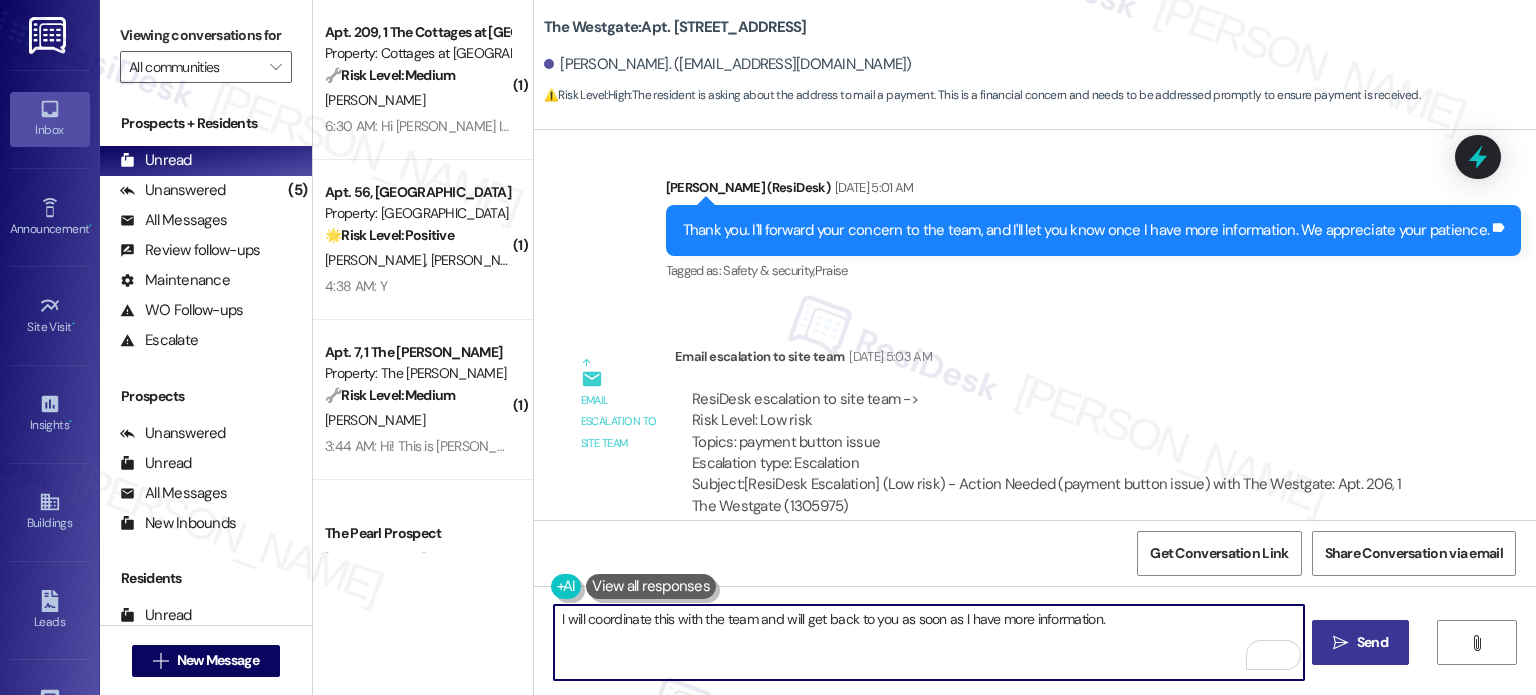type on "I will coordinate this with the team and will get back to you as soon as I have more information." 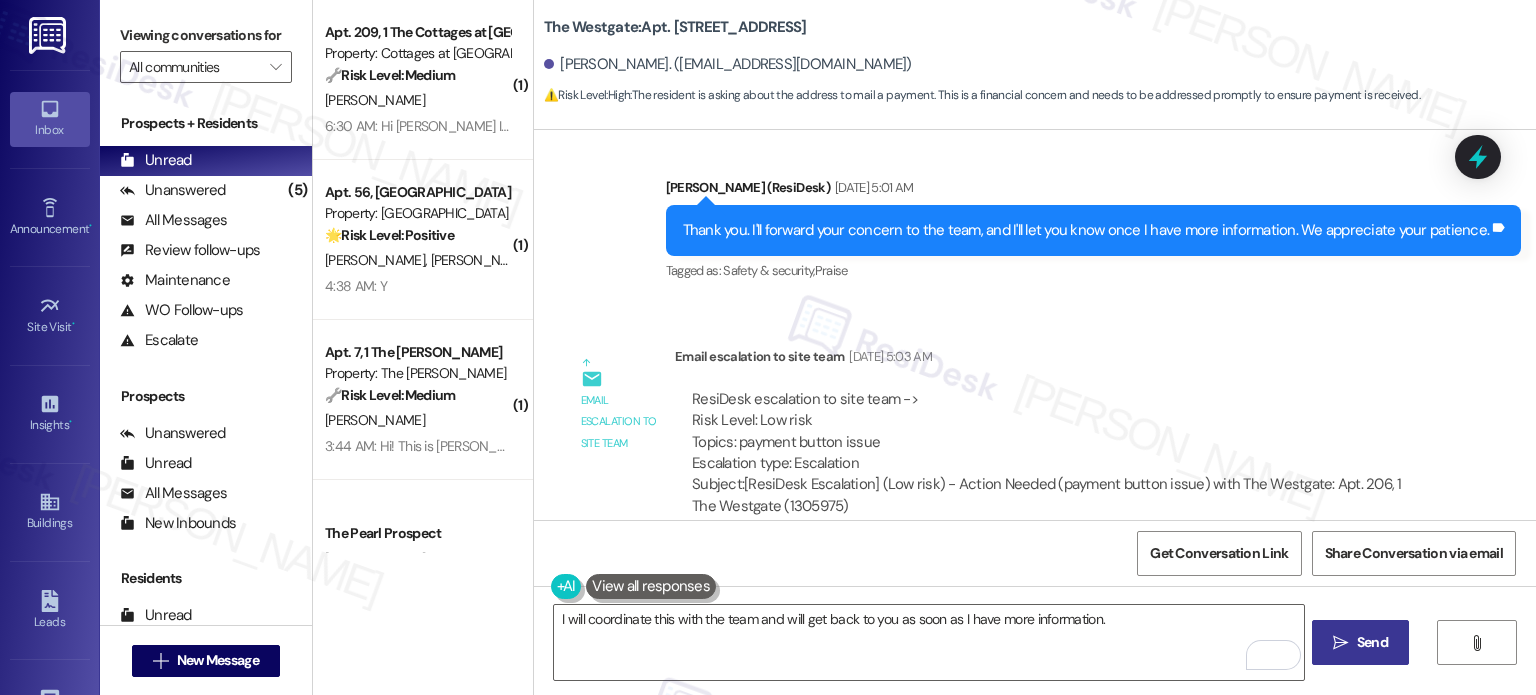 click on "Send" at bounding box center [1372, 642] 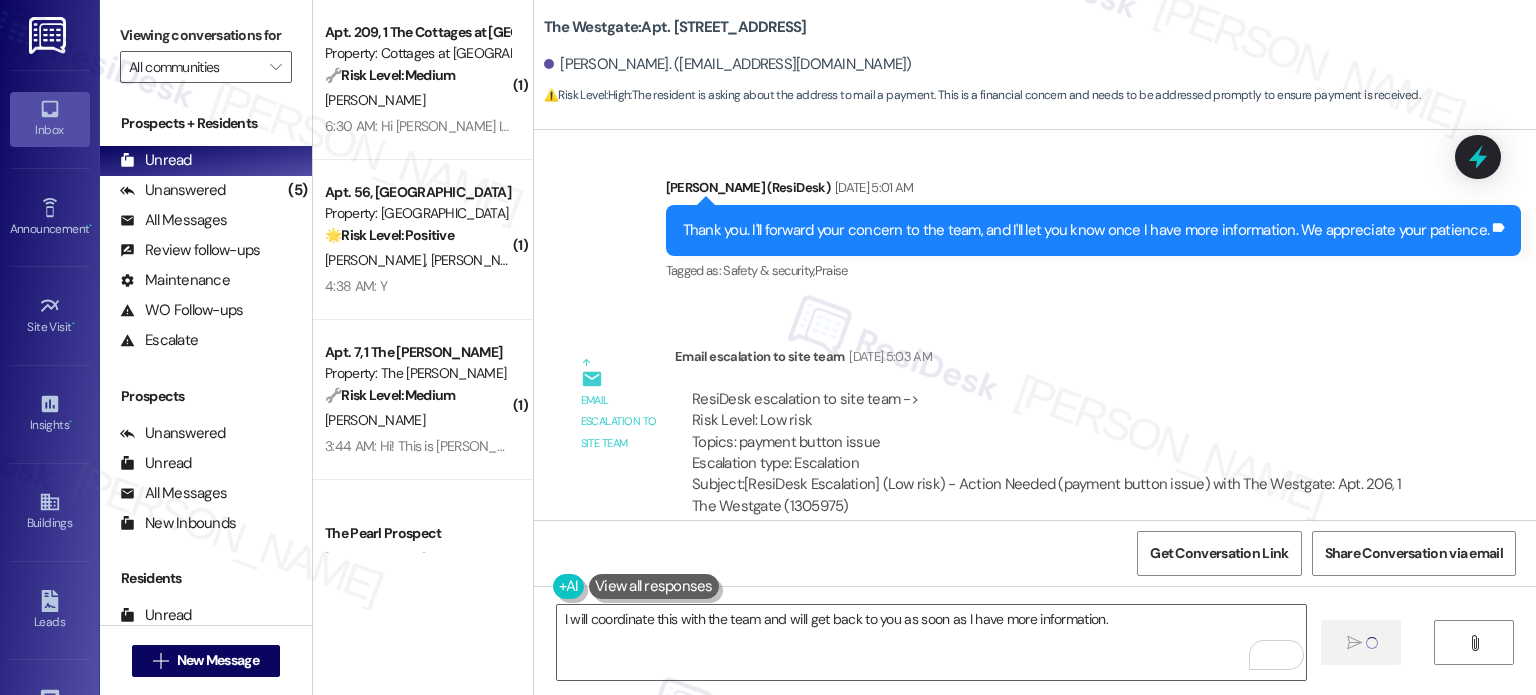 type 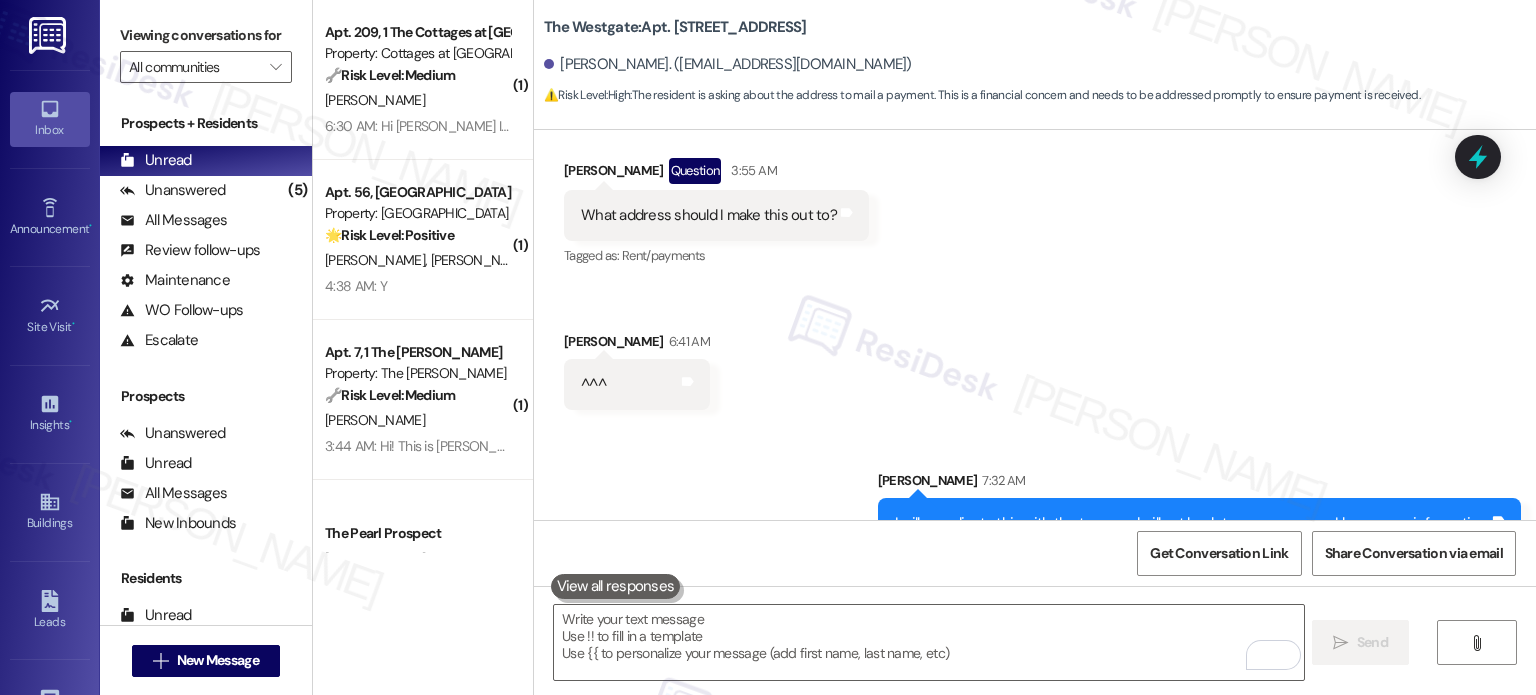 scroll, scrollTop: 5786, scrollLeft: 0, axis: vertical 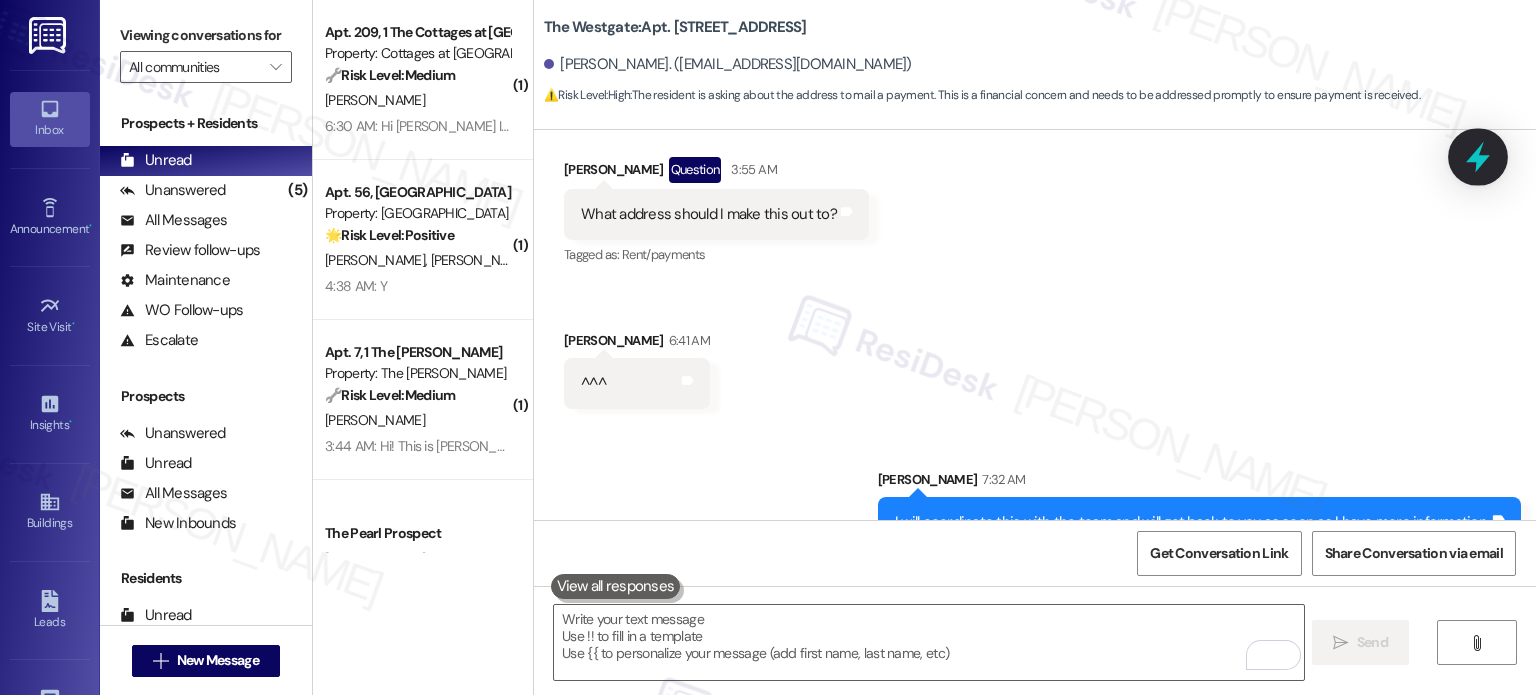 click at bounding box center (1478, 156) 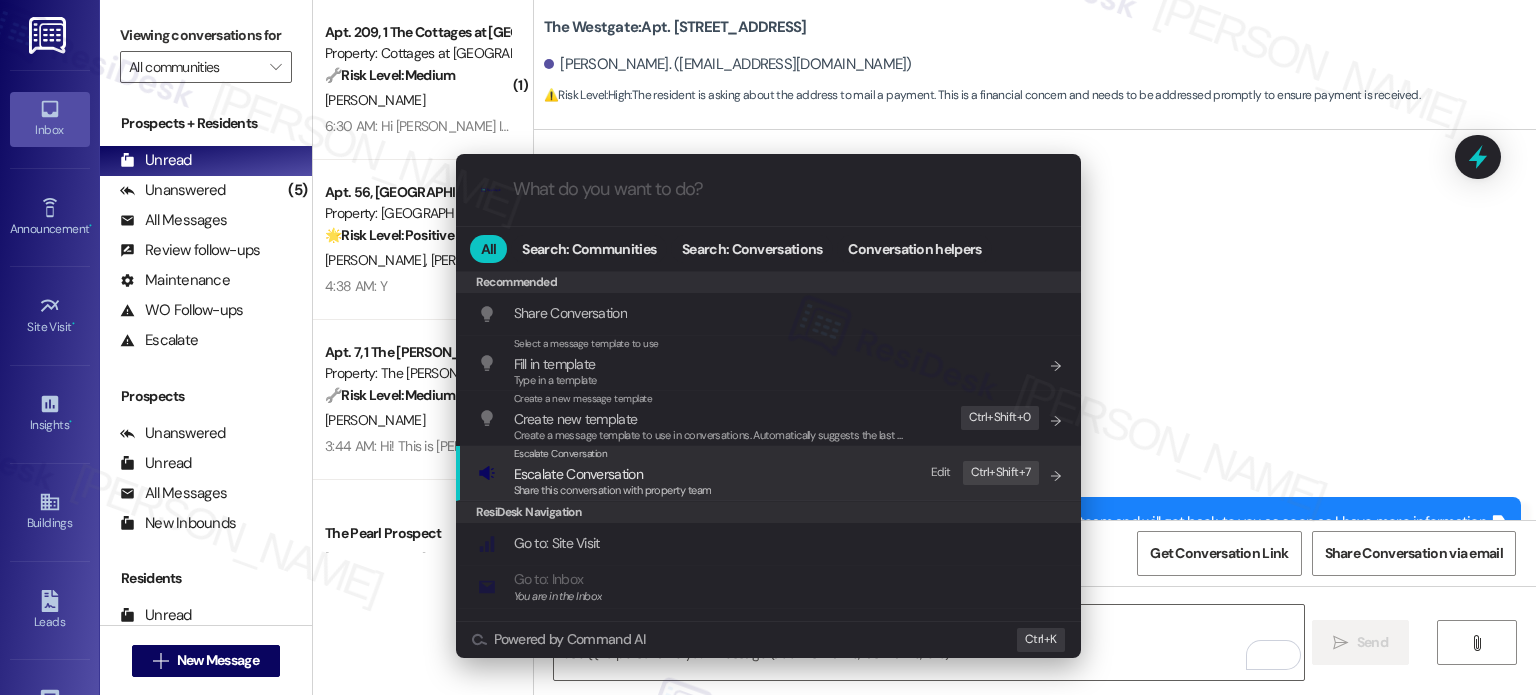 click on "Share this conversation with property team" at bounding box center (613, 490) 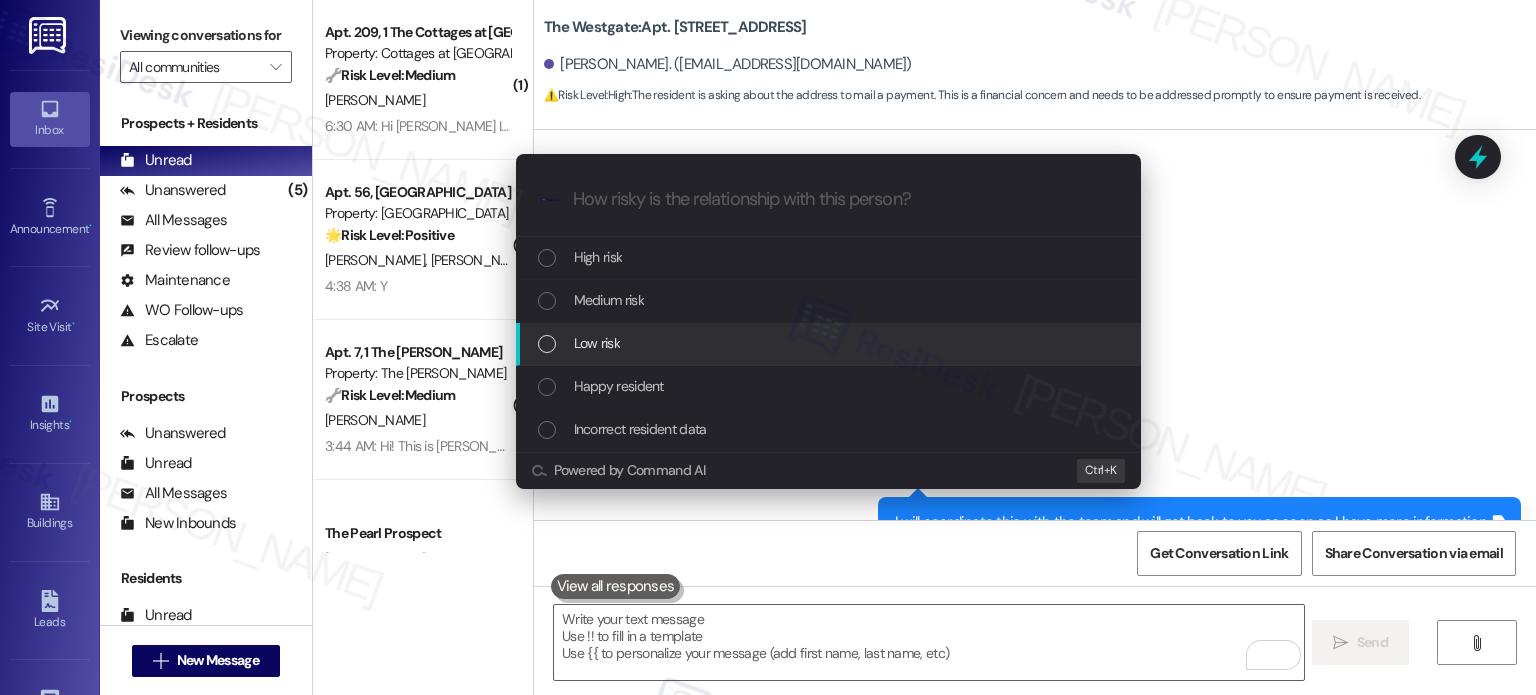 click at bounding box center [547, 344] 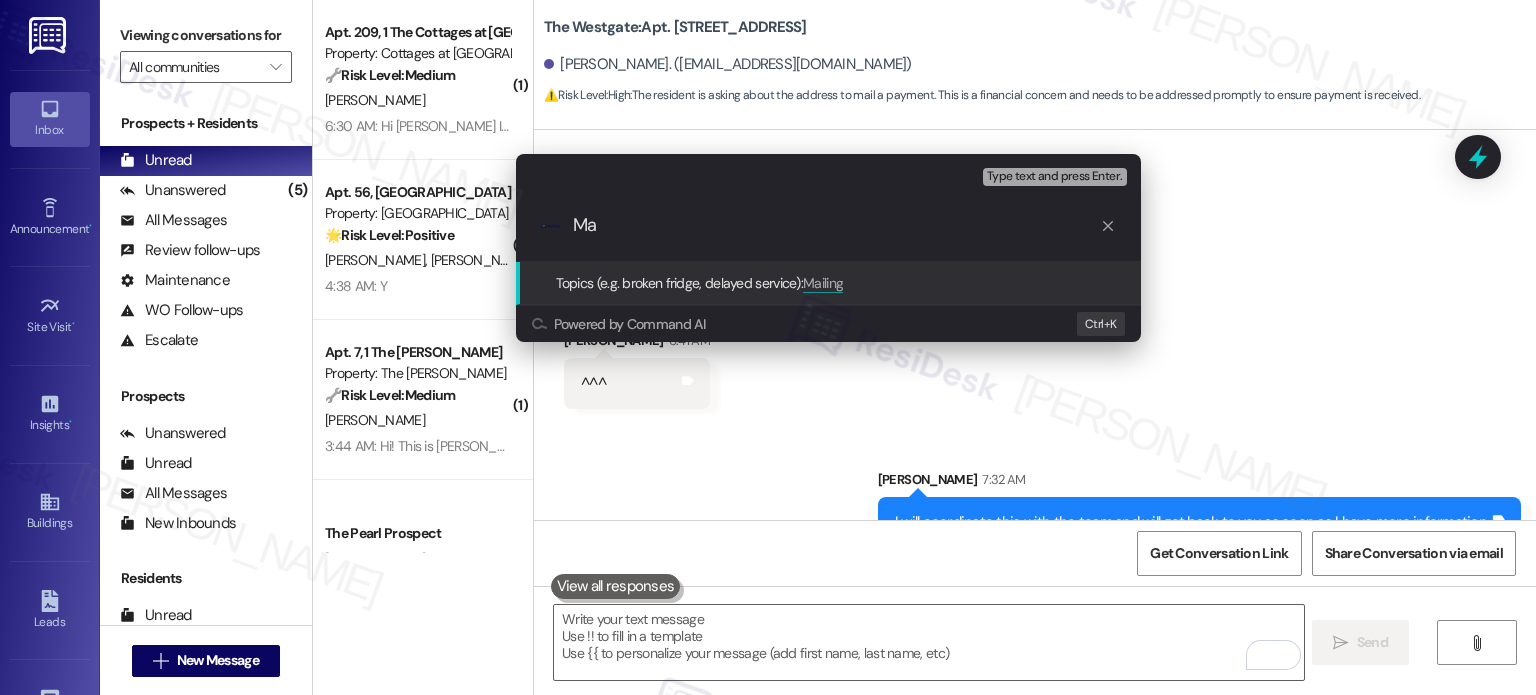 type on "M" 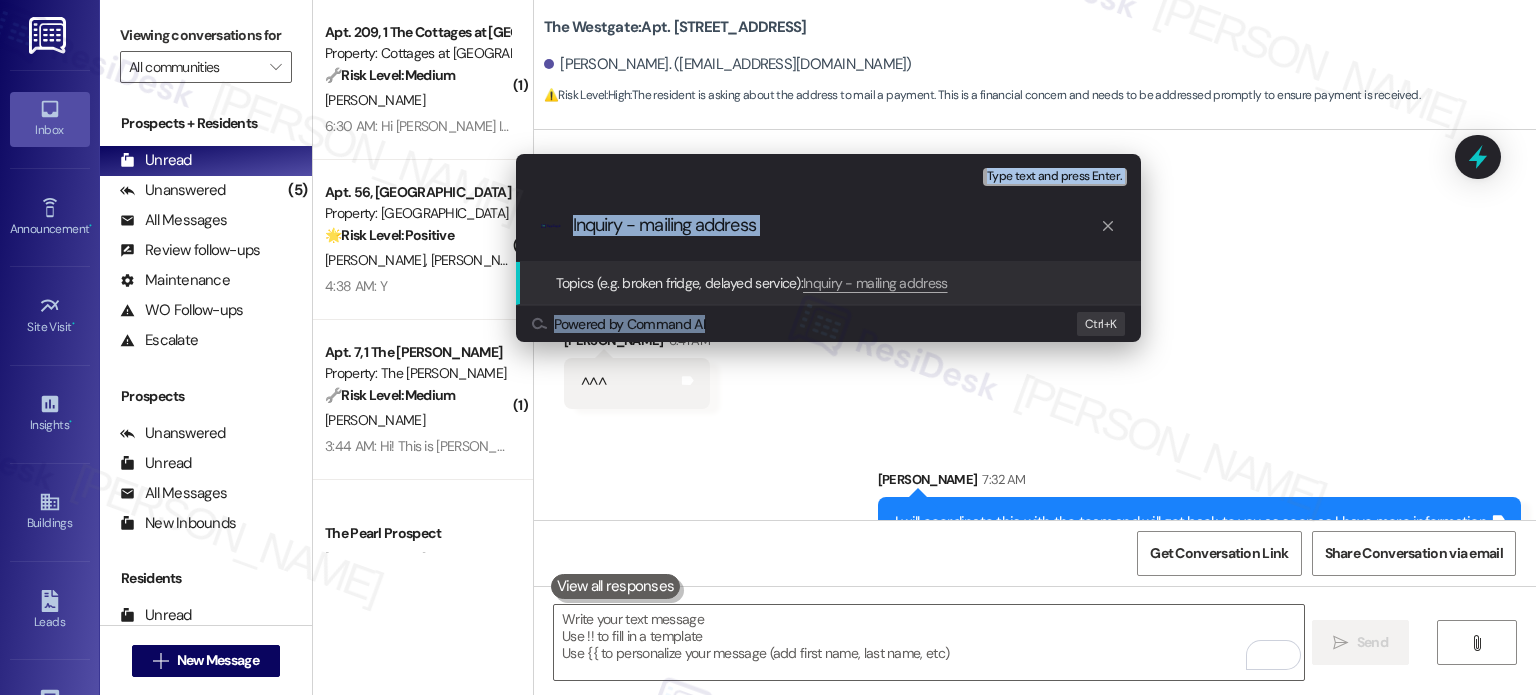 drag, startPoint x: 713, startPoint y: 171, endPoint x: 740, endPoint y: 374, distance: 204.78769 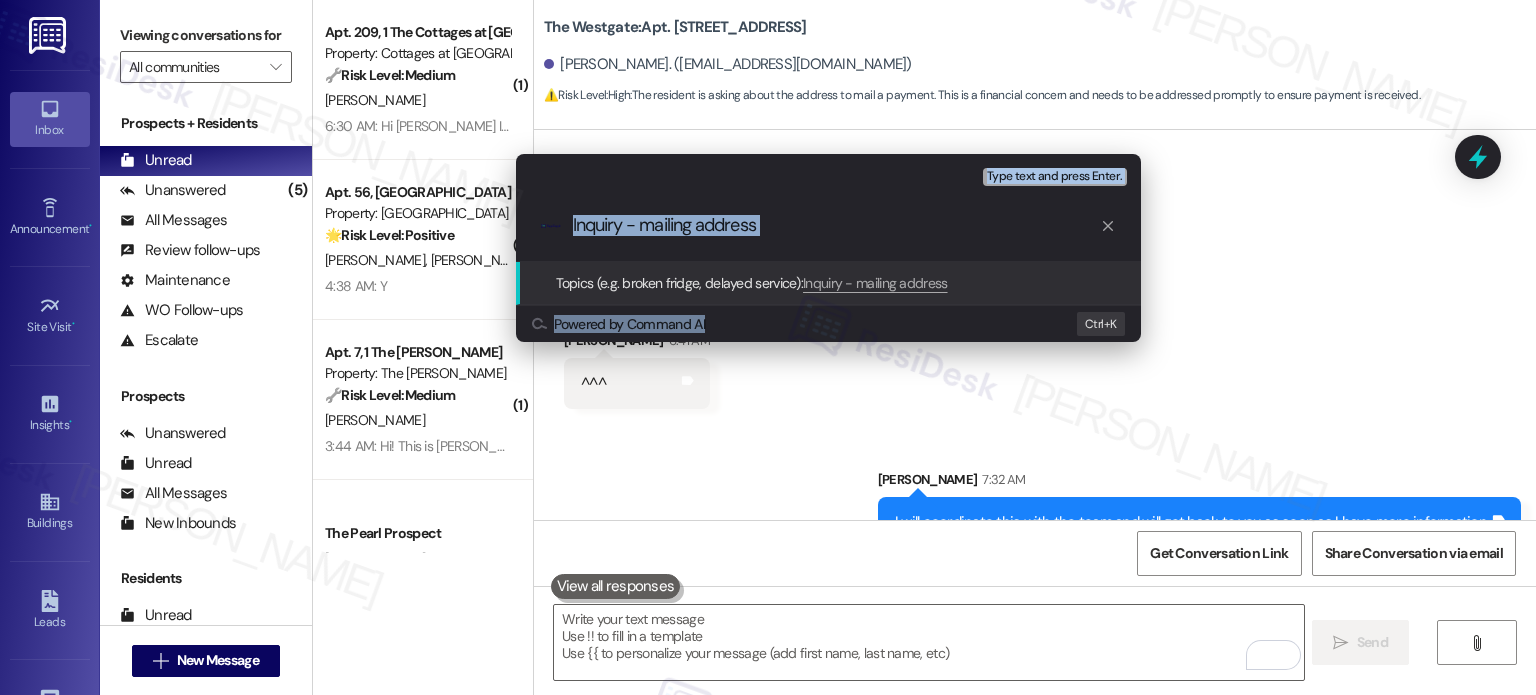 click on ".cls-1{fill:#0a055f;}.cls-2{fill:#0cc4c4;} resideskLogoBlueOrange Inquiry - mailing address" at bounding box center [828, 225] 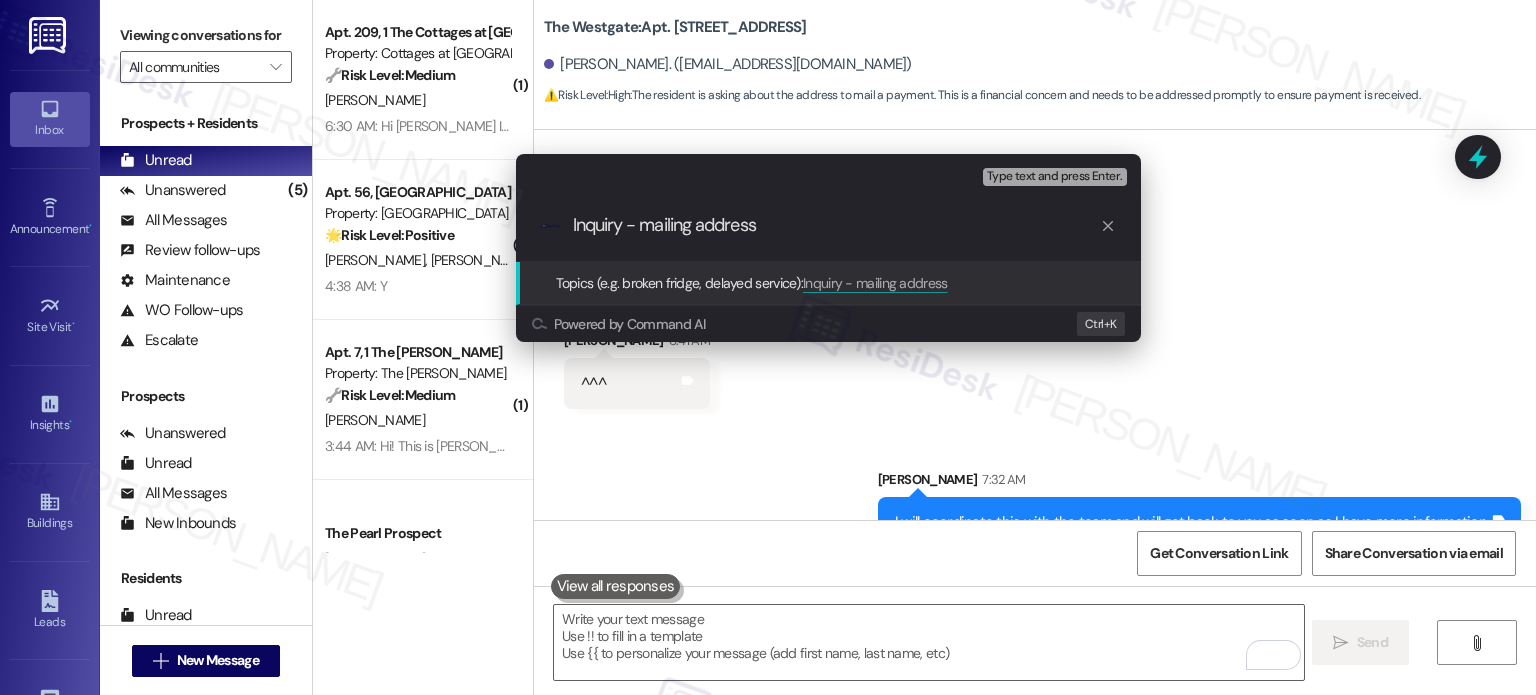 click on "Inquiry - mailing address" at bounding box center [836, 225] 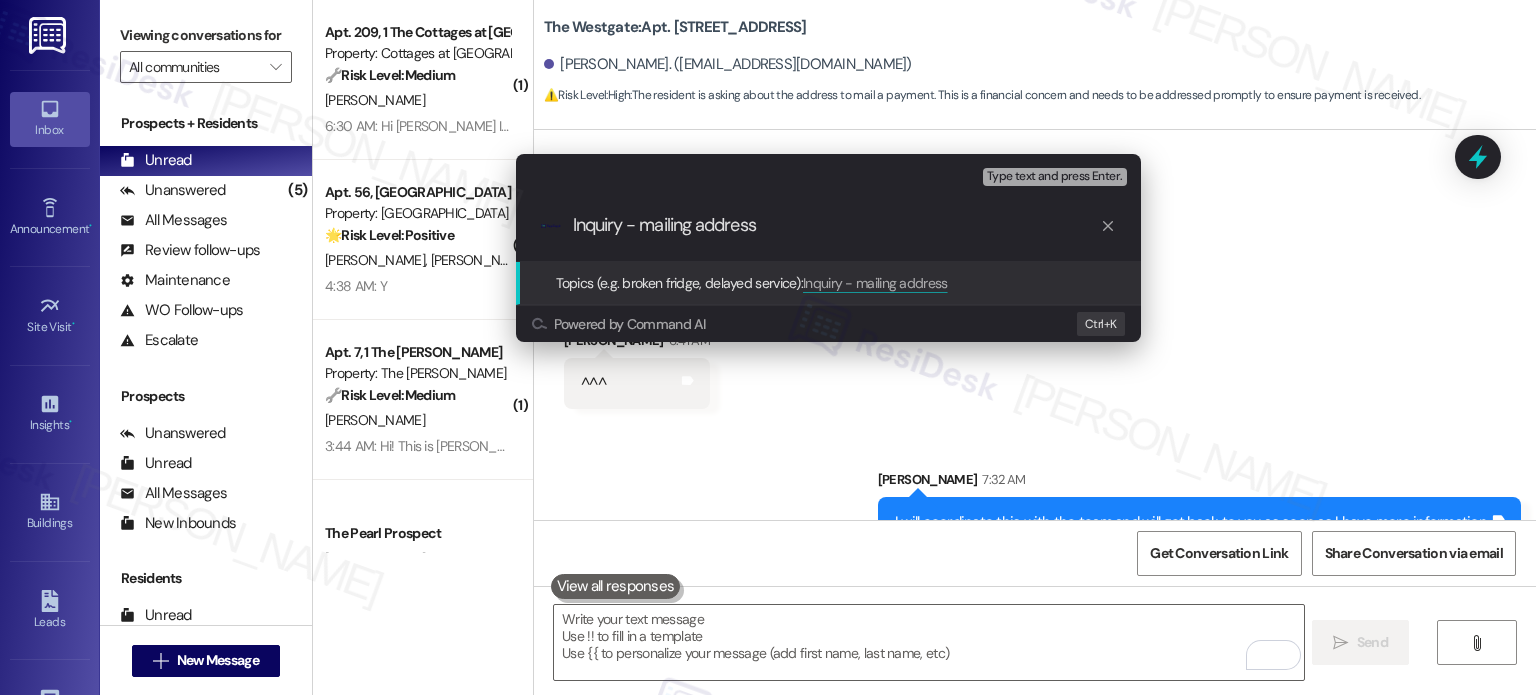 drag, startPoint x: 779, startPoint y: 226, endPoint x: 648, endPoint y: 230, distance: 131.06105 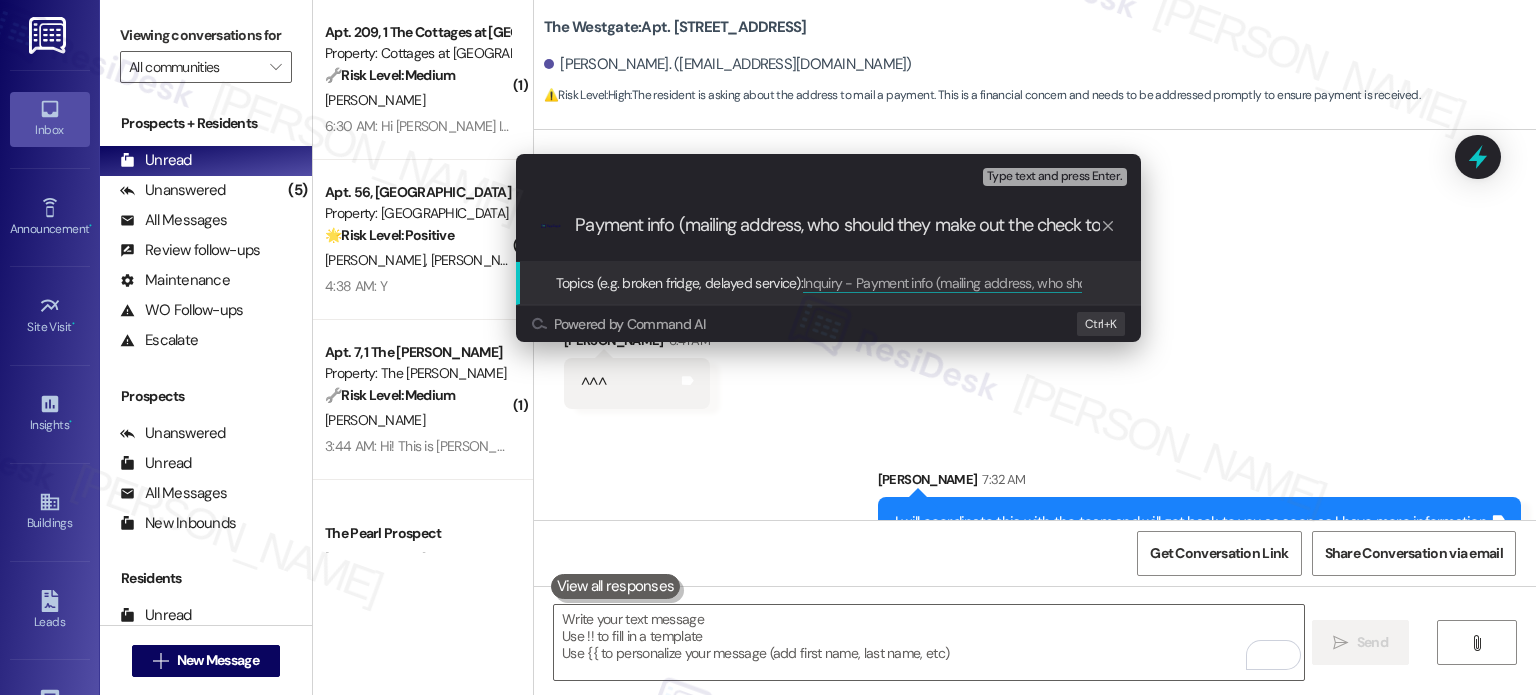 scroll, scrollTop: 0, scrollLeft: 74, axis: horizontal 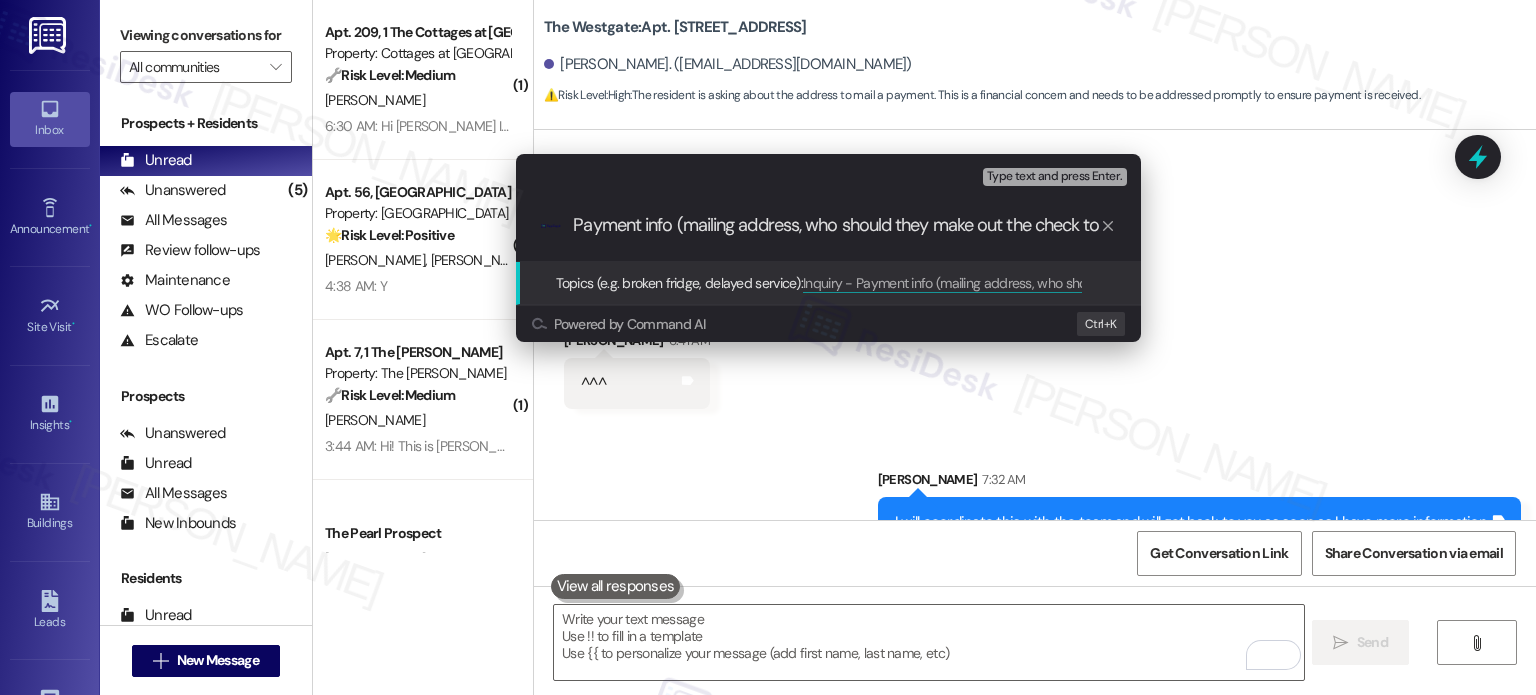 type on "Inquiry - Payment info (mailing address, who should they make out the check to" 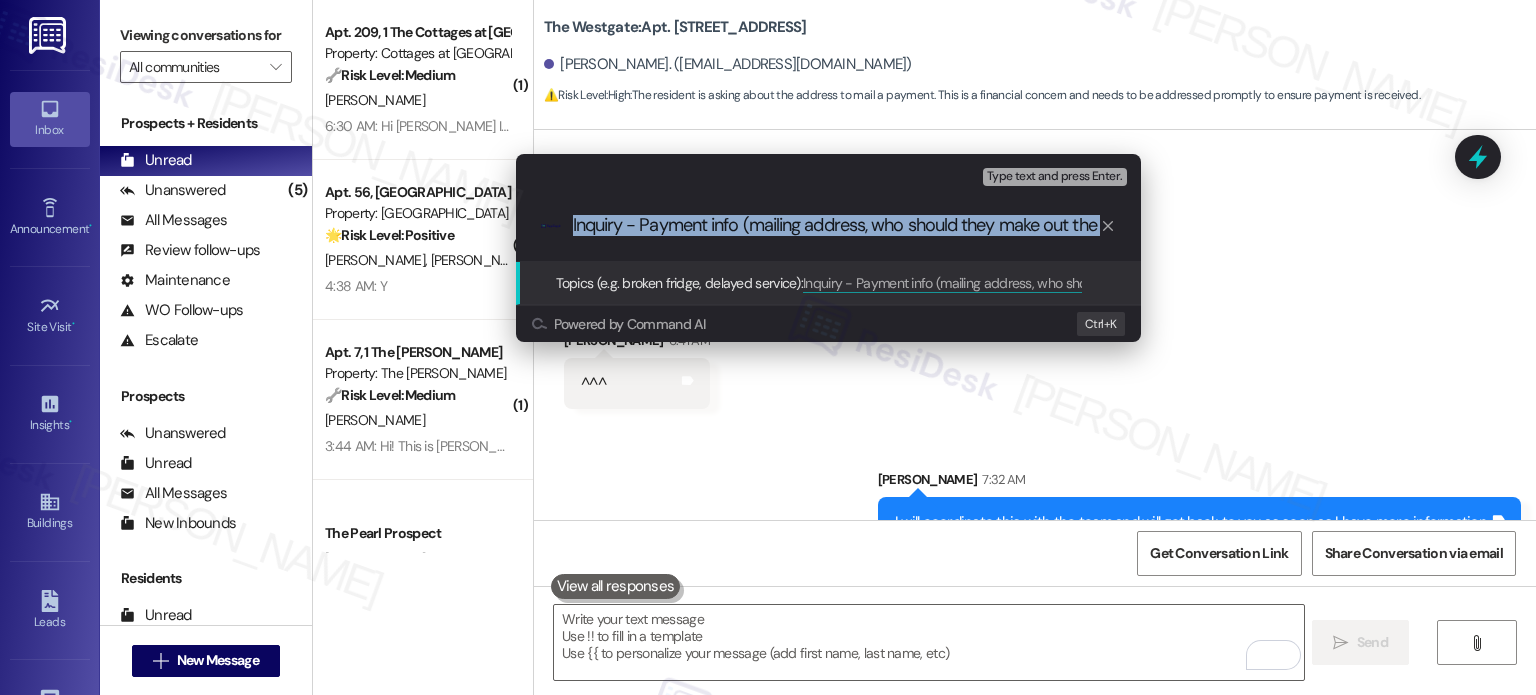 scroll, scrollTop: 0, scrollLeft: 0, axis: both 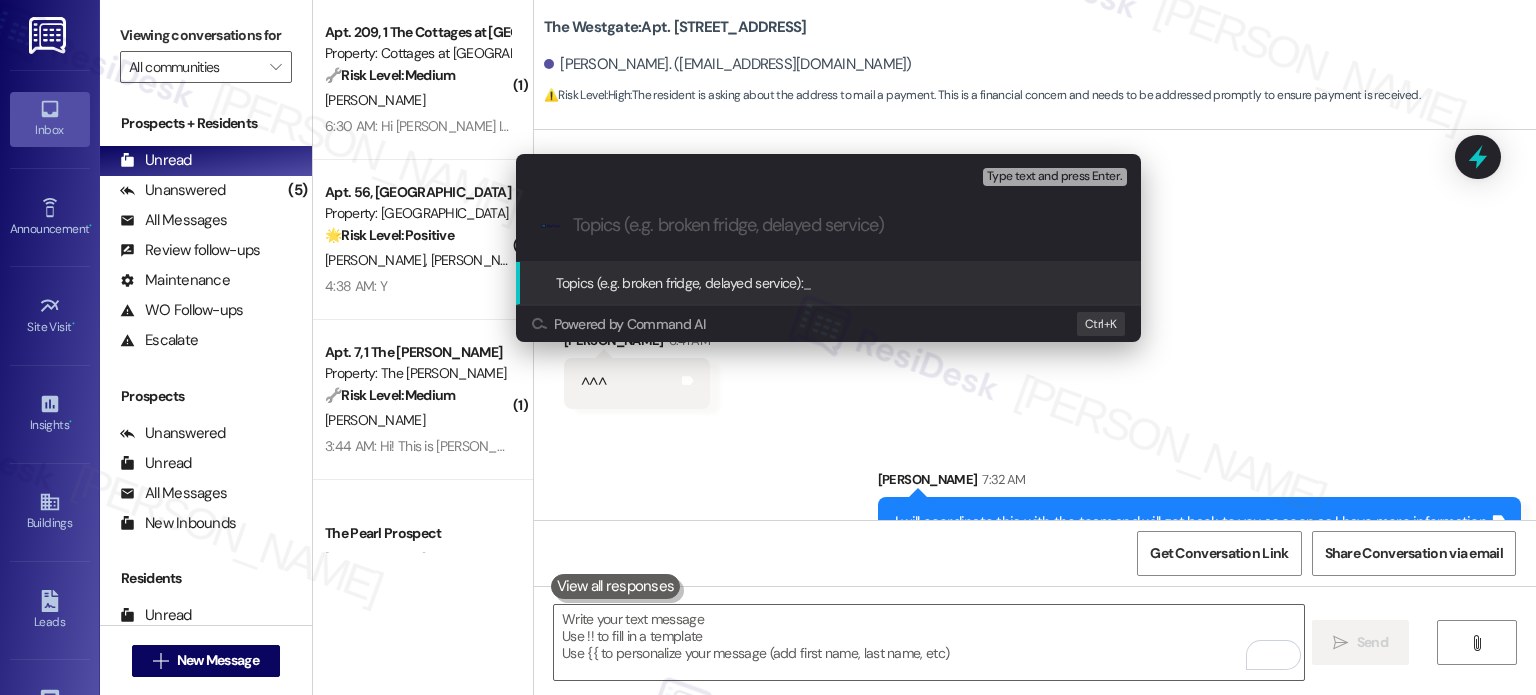 paste on "Inquiry – Payment Details (Mailing Address & Payee Information)" 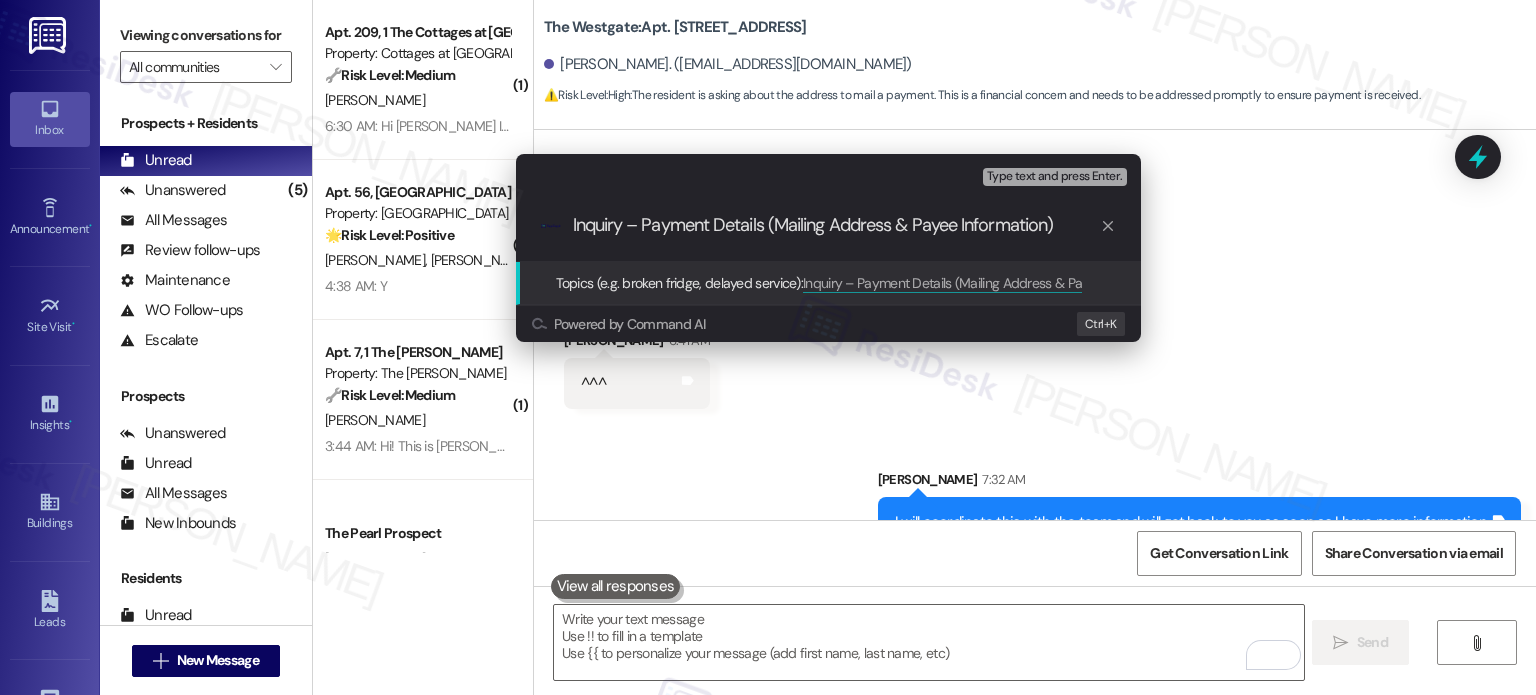 click on "Inquiry – Payment Details (Mailing Address & Payee Information)" at bounding box center (836, 225) 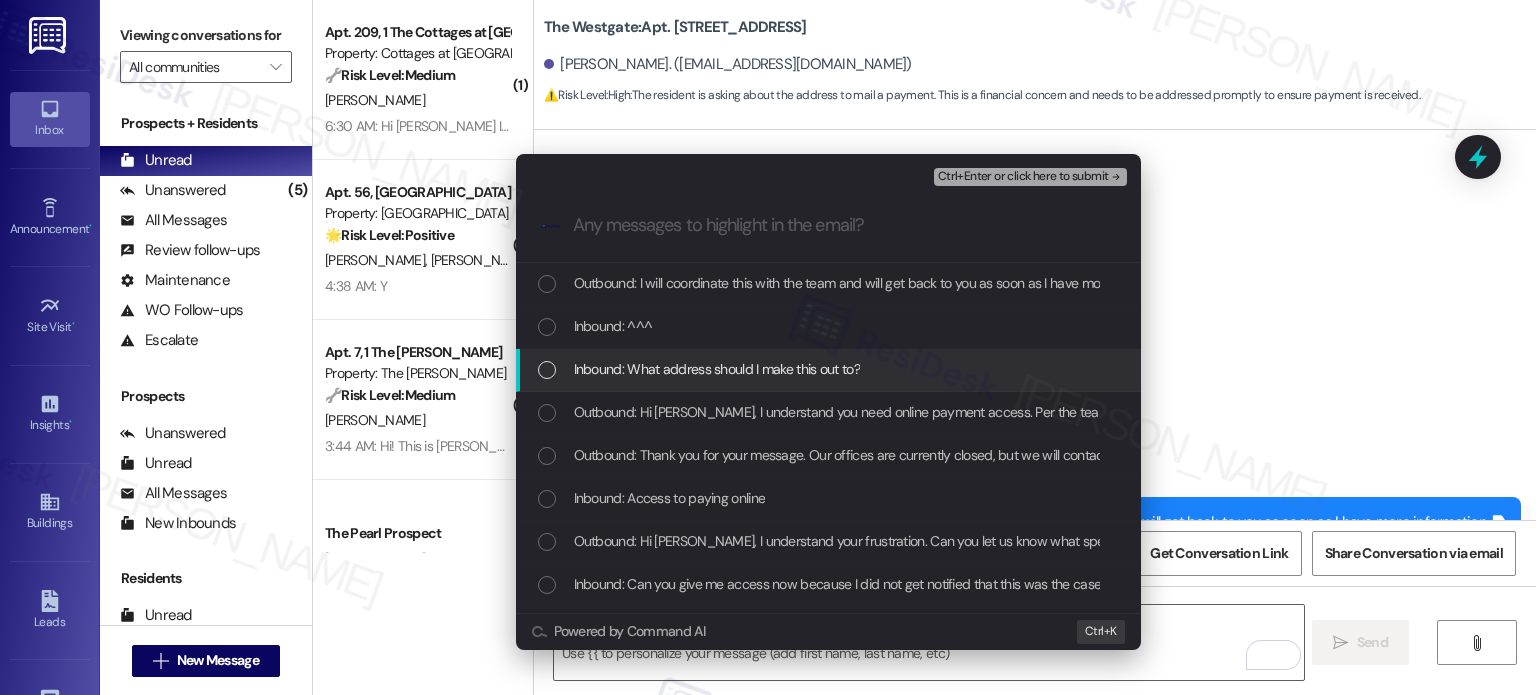 click at bounding box center [547, 370] 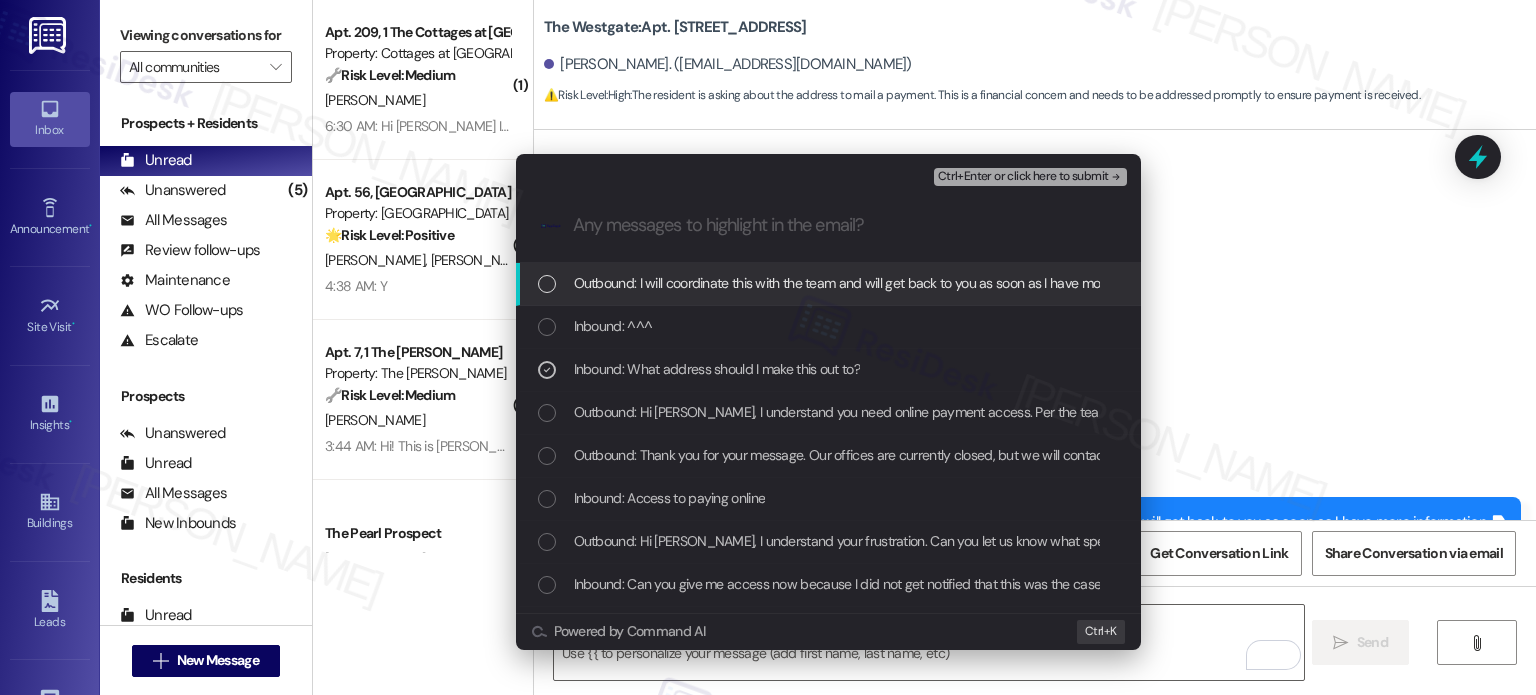 click on "Ctrl+Enter or click here to submit" at bounding box center (1023, 177) 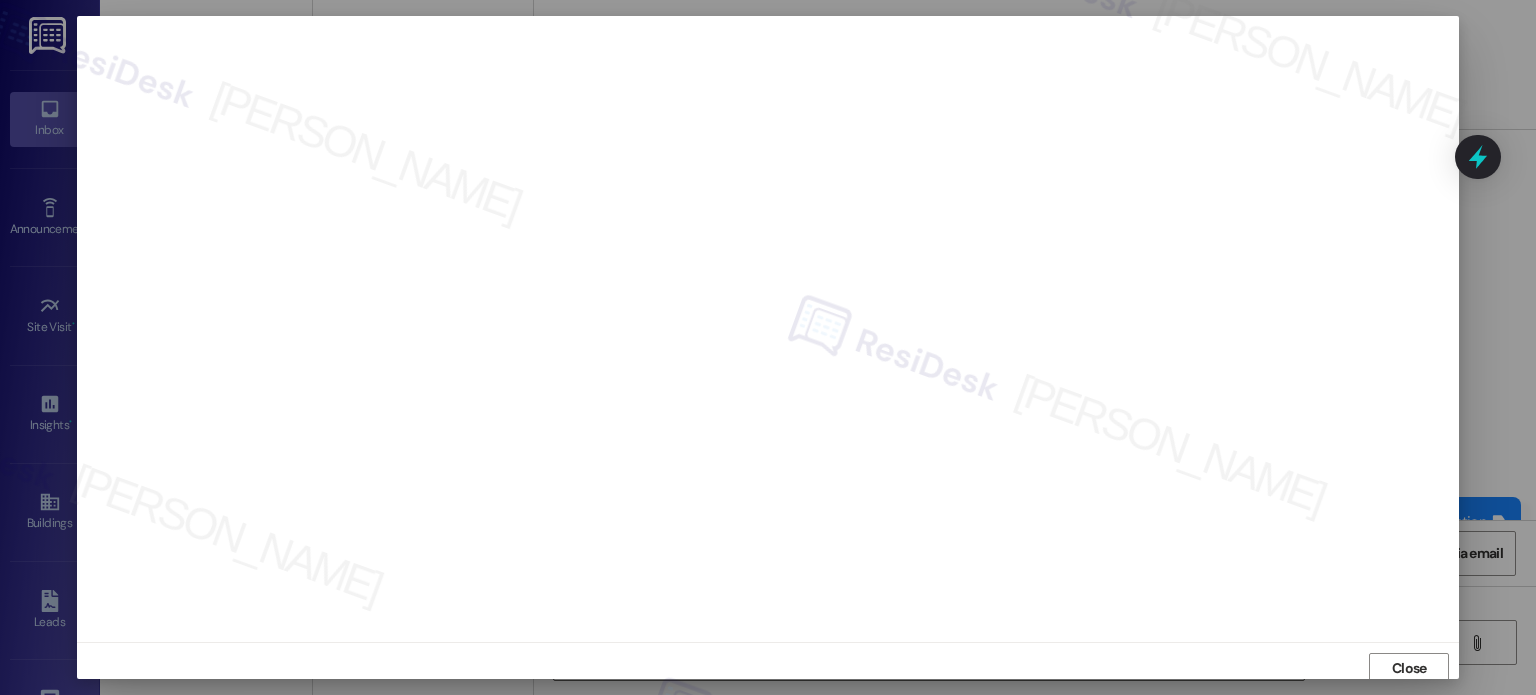 scroll, scrollTop: 5, scrollLeft: 0, axis: vertical 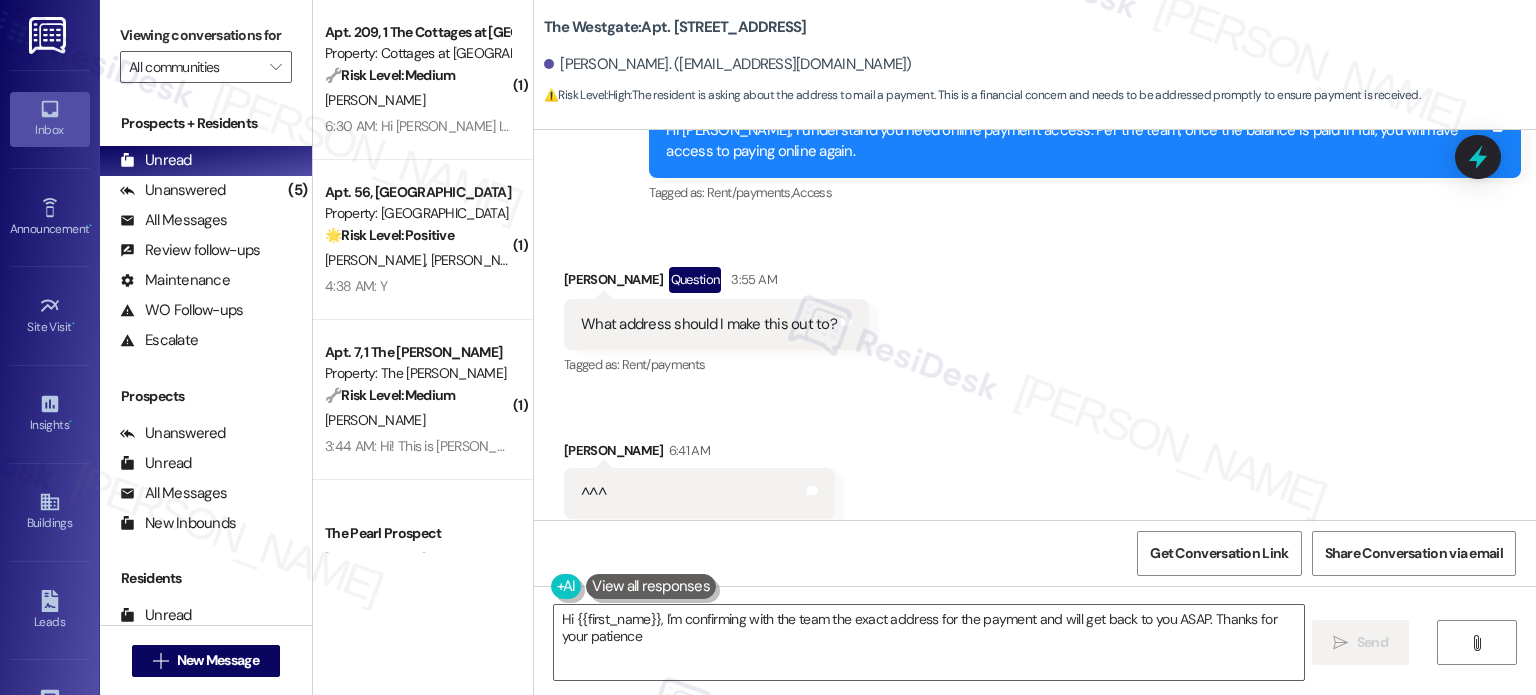 type on "Hi {{first_name}}, I'm confirming with the team the exact address for the payment and will get back to you ASAP. Thanks for your patience!" 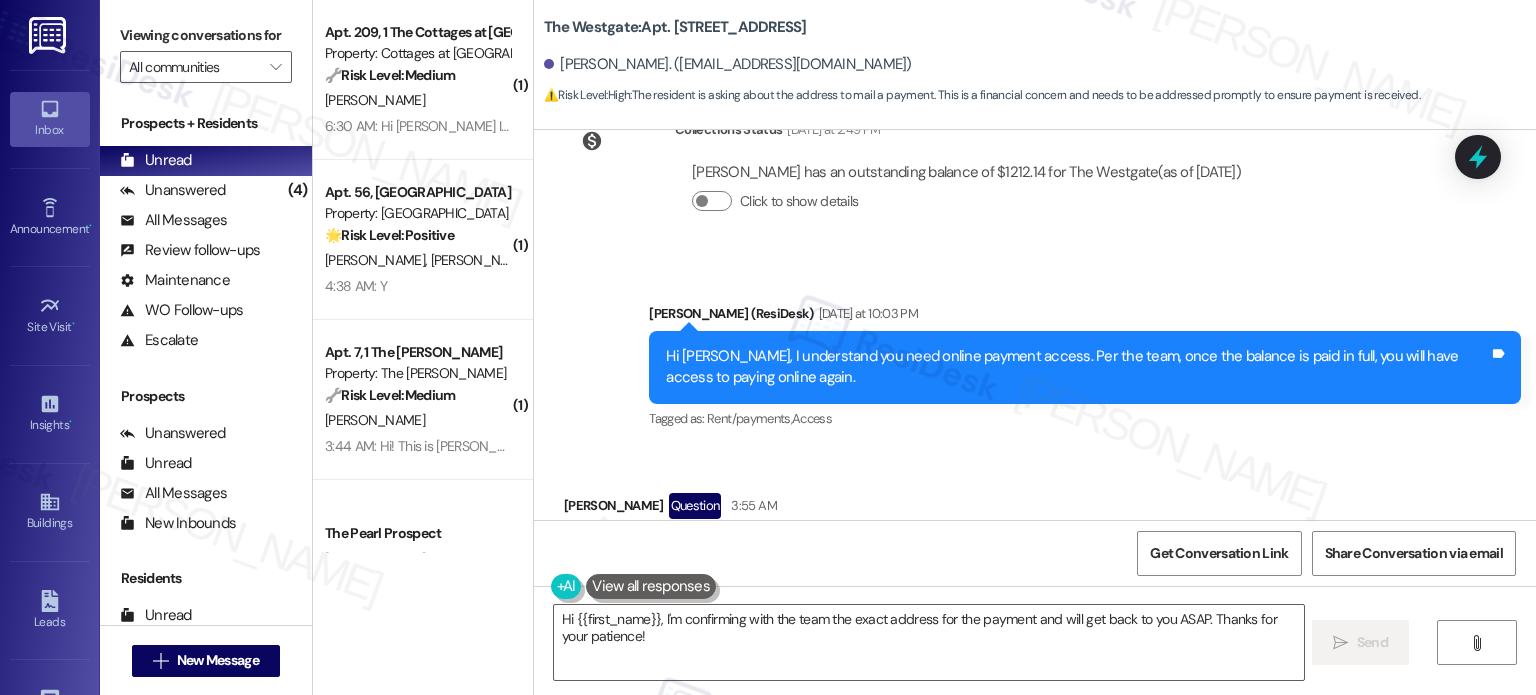 scroll, scrollTop: 5445, scrollLeft: 0, axis: vertical 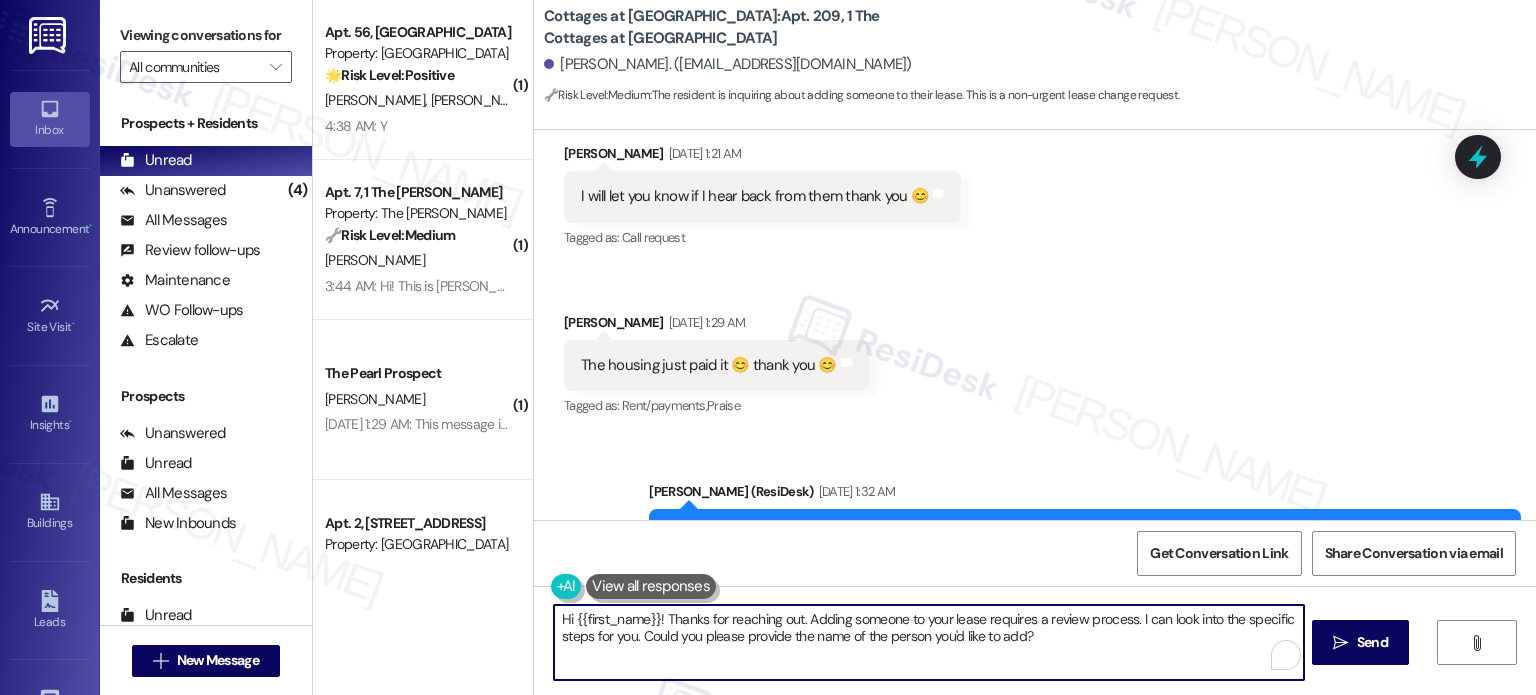 drag, startPoint x: 656, startPoint y: 619, endPoint x: 535, endPoint y: 619, distance: 121 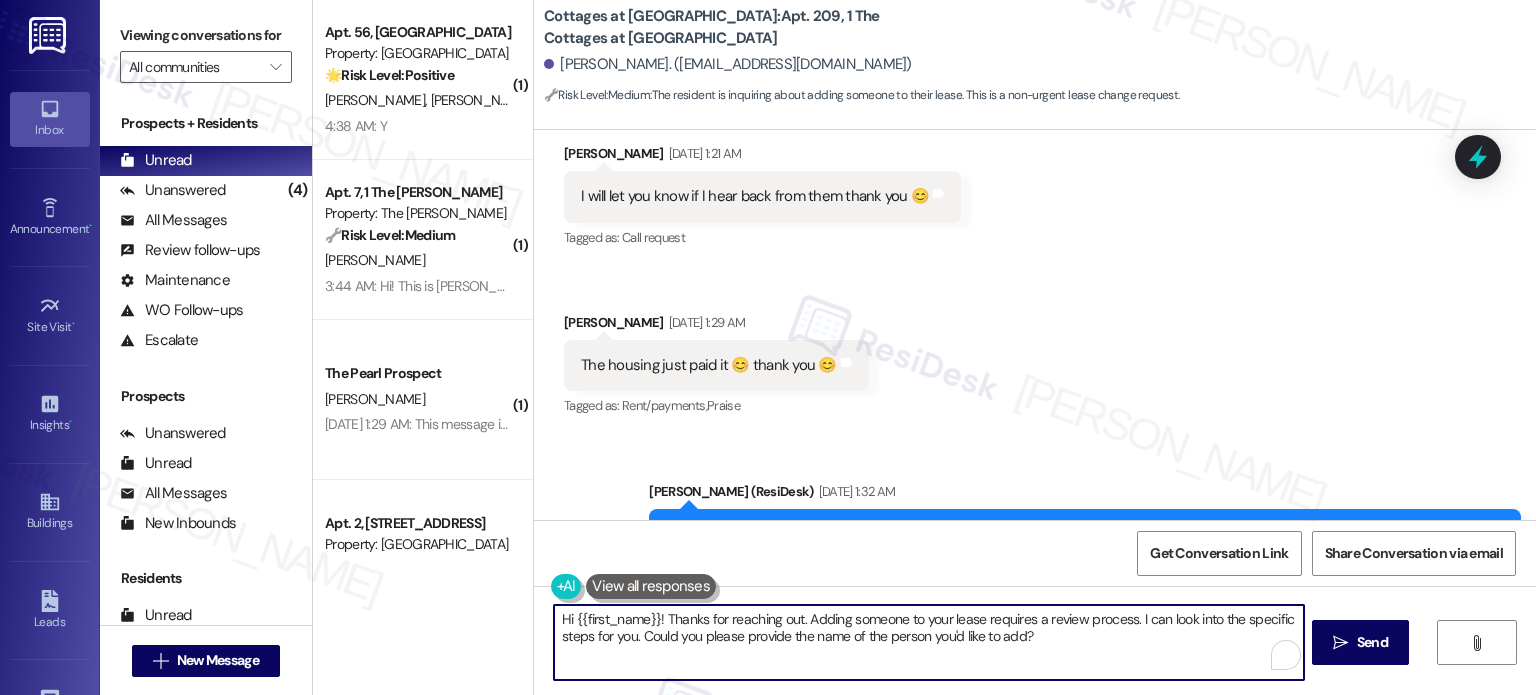 click on "Hi {{first_name}}! Thanks for reaching out. Adding someone to your lease requires a review process. I can look into the specific steps for you. Could you please provide the name of the person you'd like to add?" at bounding box center (918, 642) 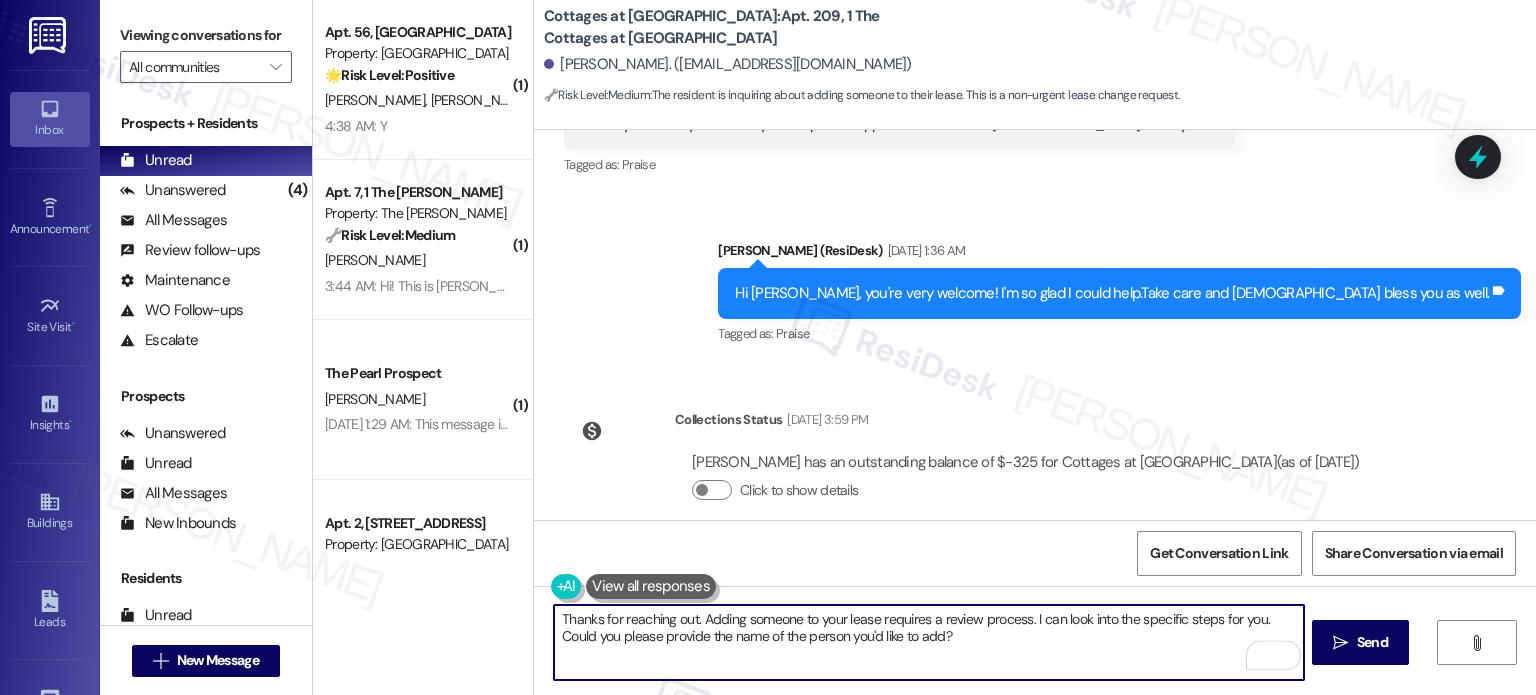 scroll, scrollTop: 26614, scrollLeft: 0, axis: vertical 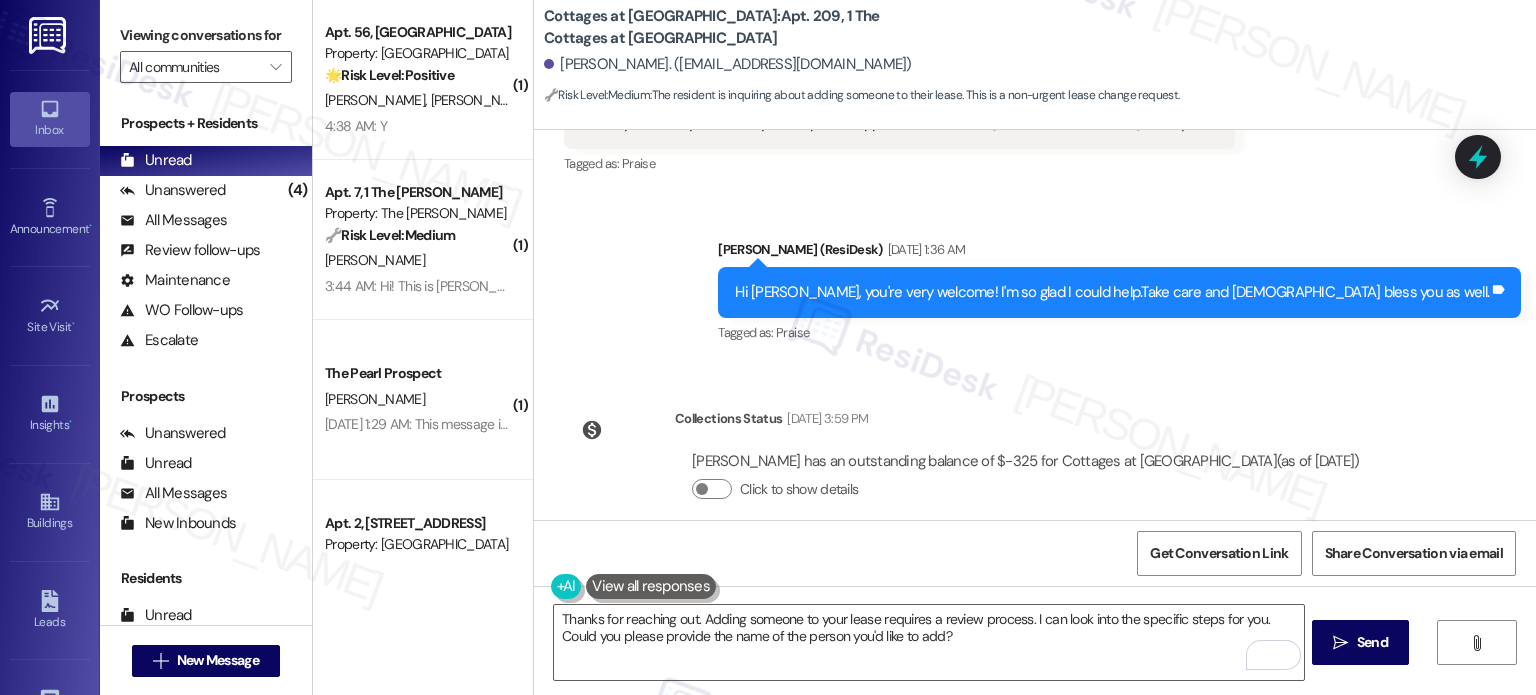 drag, startPoint x: 1154, startPoint y: 453, endPoint x: 559, endPoint y: 461, distance: 595.0538 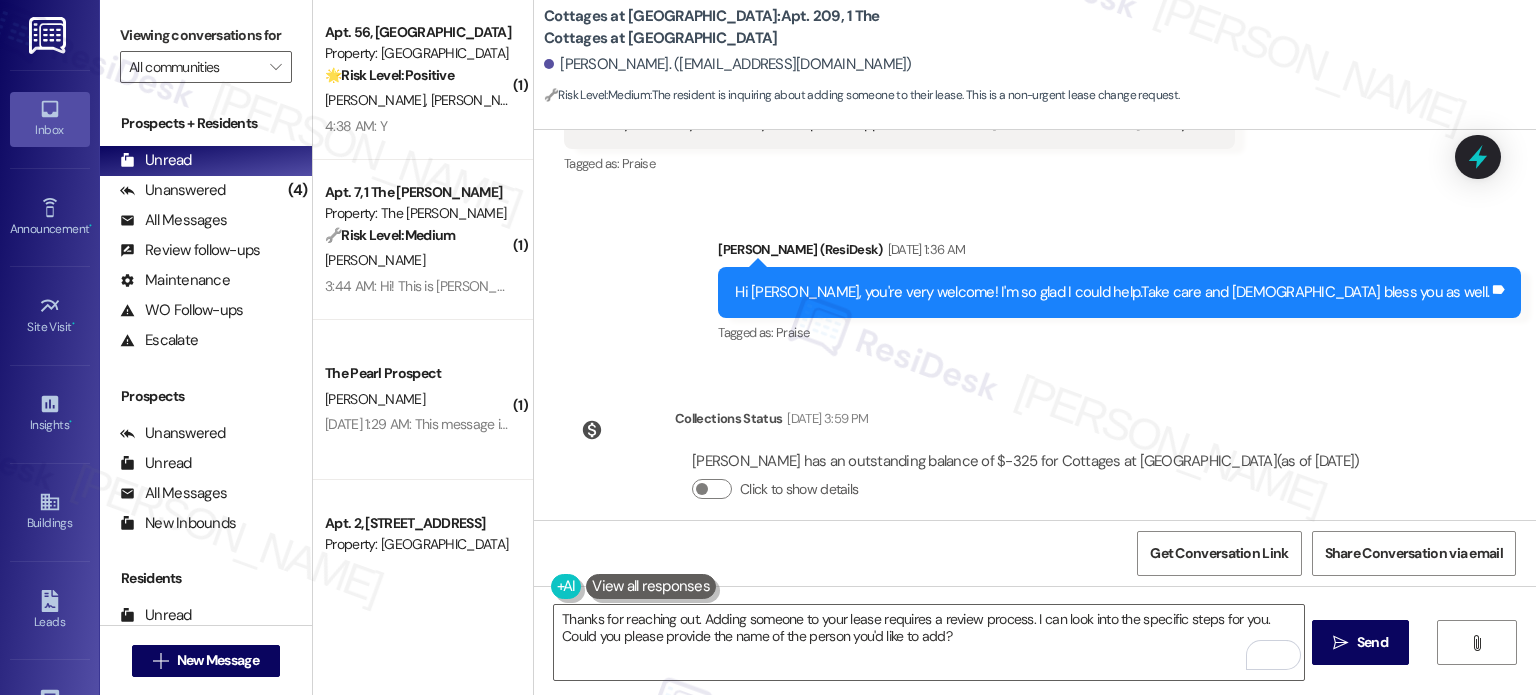 click on "Hi [PERSON_NAME] I have a question how would I go about getting someone added to my lease if possible  Tags and notes" at bounding box center (923, 665) 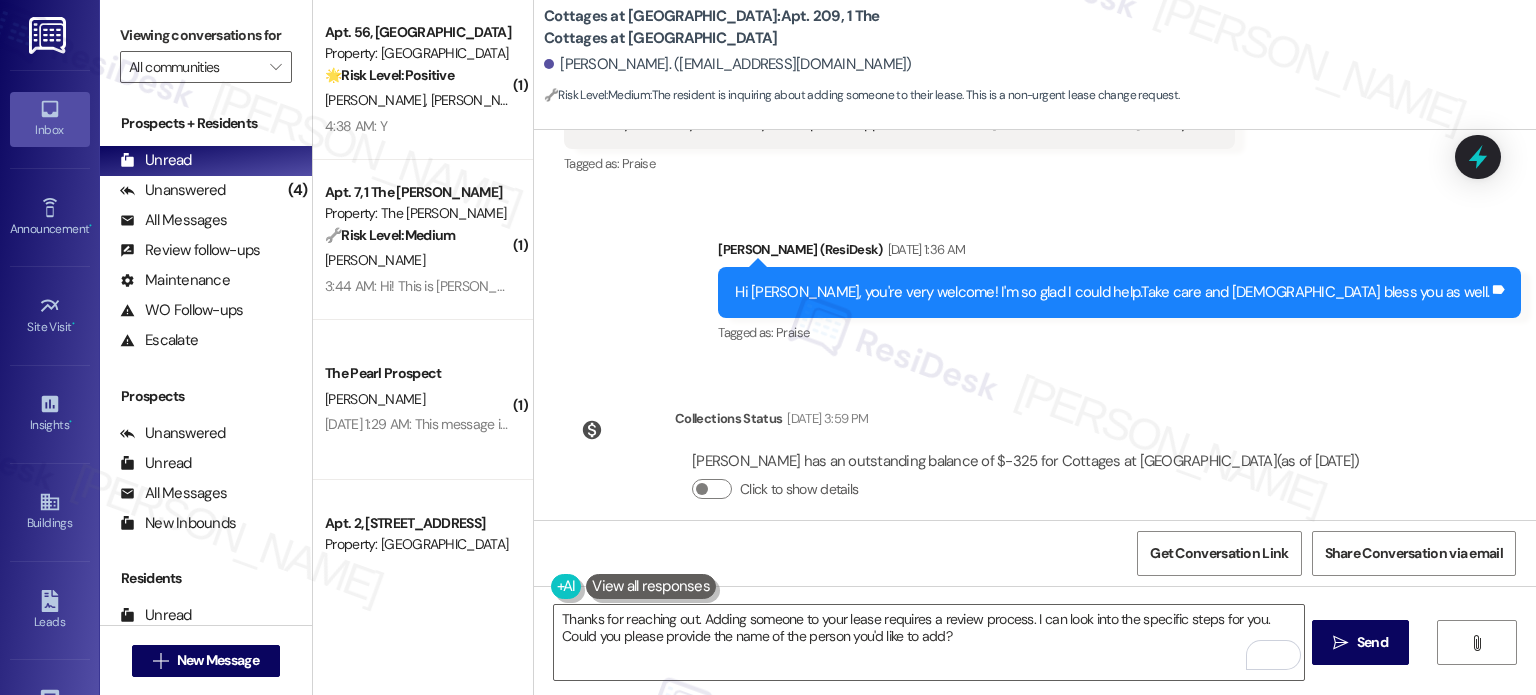 copy on "Hi [PERSON_NAME] I have a question how would I go about getting someone added to my lease if possible" 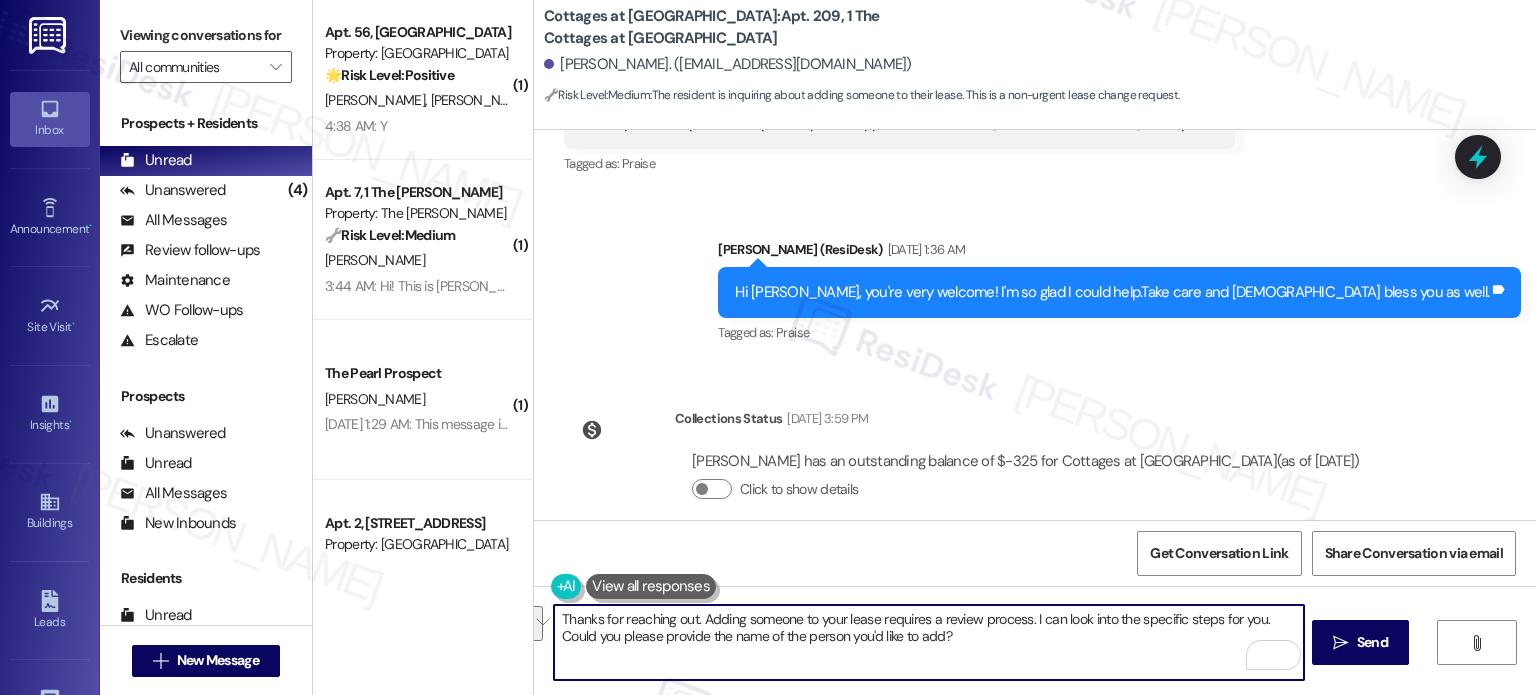 drag, startPoint x: 936, startPoint y: 631, endPoint x: 693, endPoint y: 620, distance: 243.24884 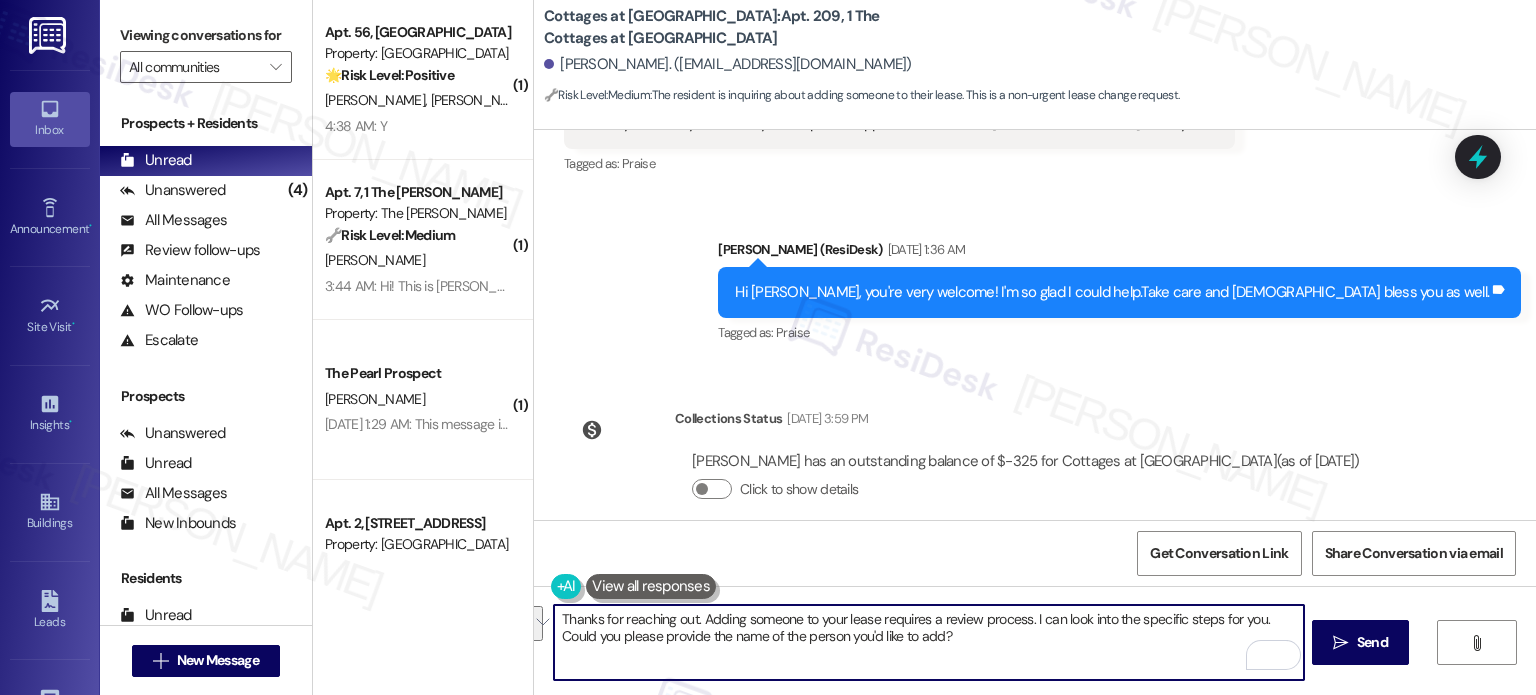 click on "Thanks for reaching out. Adding someone to your lease requires a review process. I can look into the specific steps for you. Could you please provide the name of the person you'd like to add?" at bounding box center [928, 642] 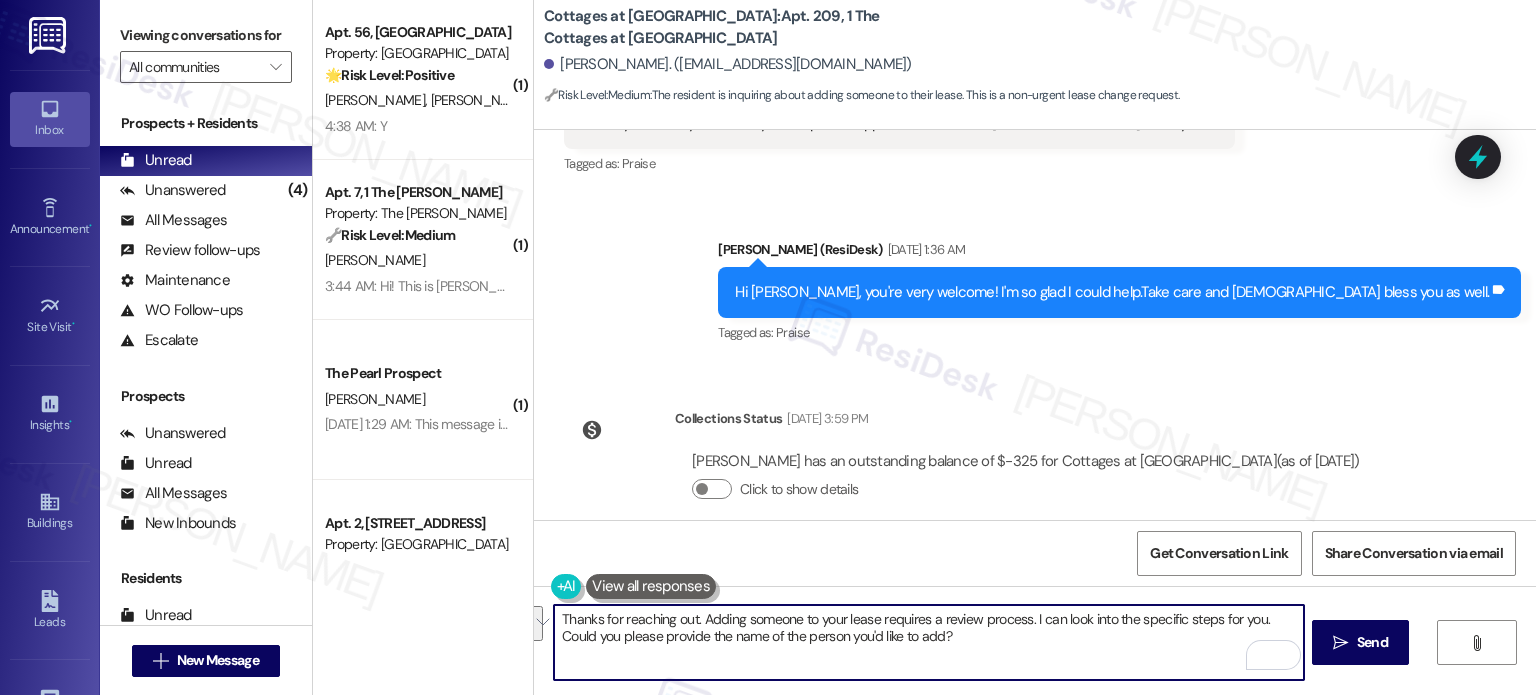 paste on "Have you reviewed your lease terms to confirm if adding another person is allowed under current occupancy limits" 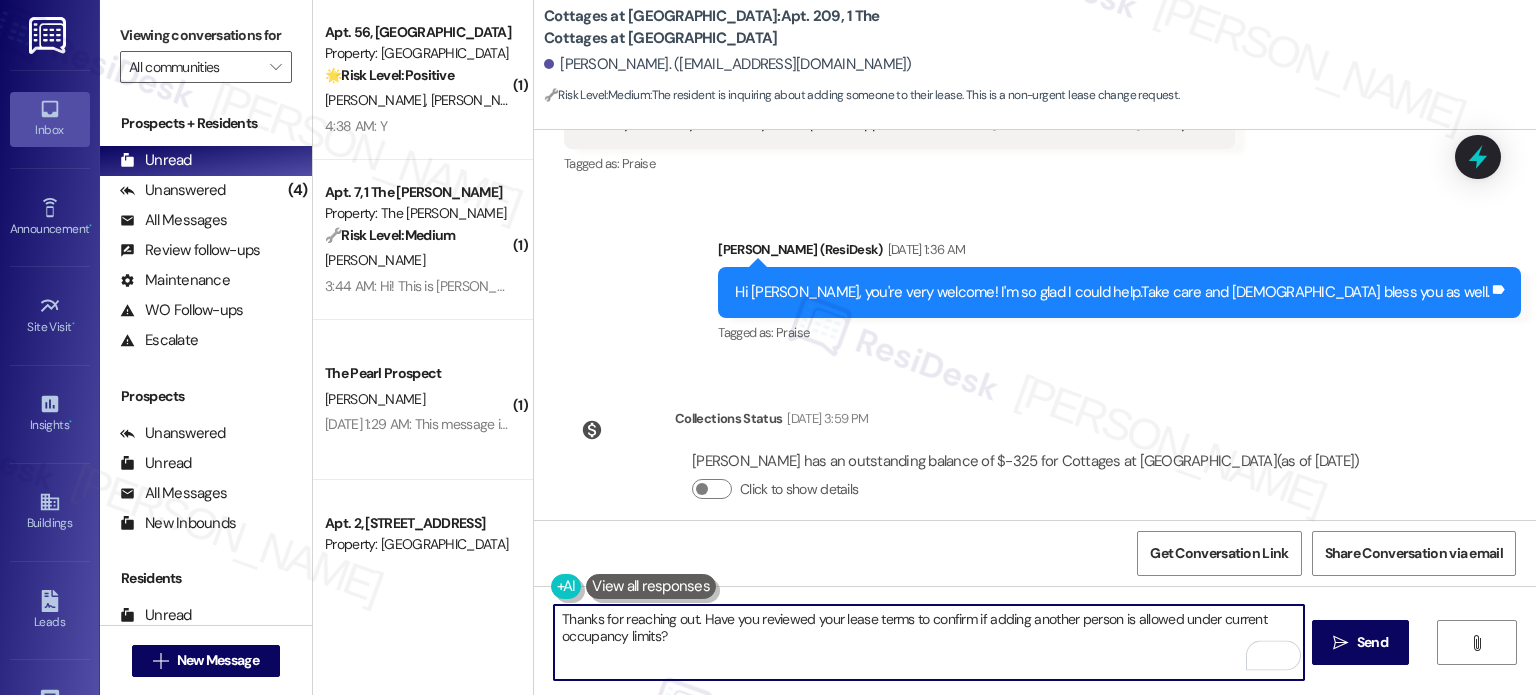 click on "Thanks for reaching out. Have you reviewed your lease terms to confirm if adding another person is allowed under current occupancy limits?" at bounding box center (928, 642) 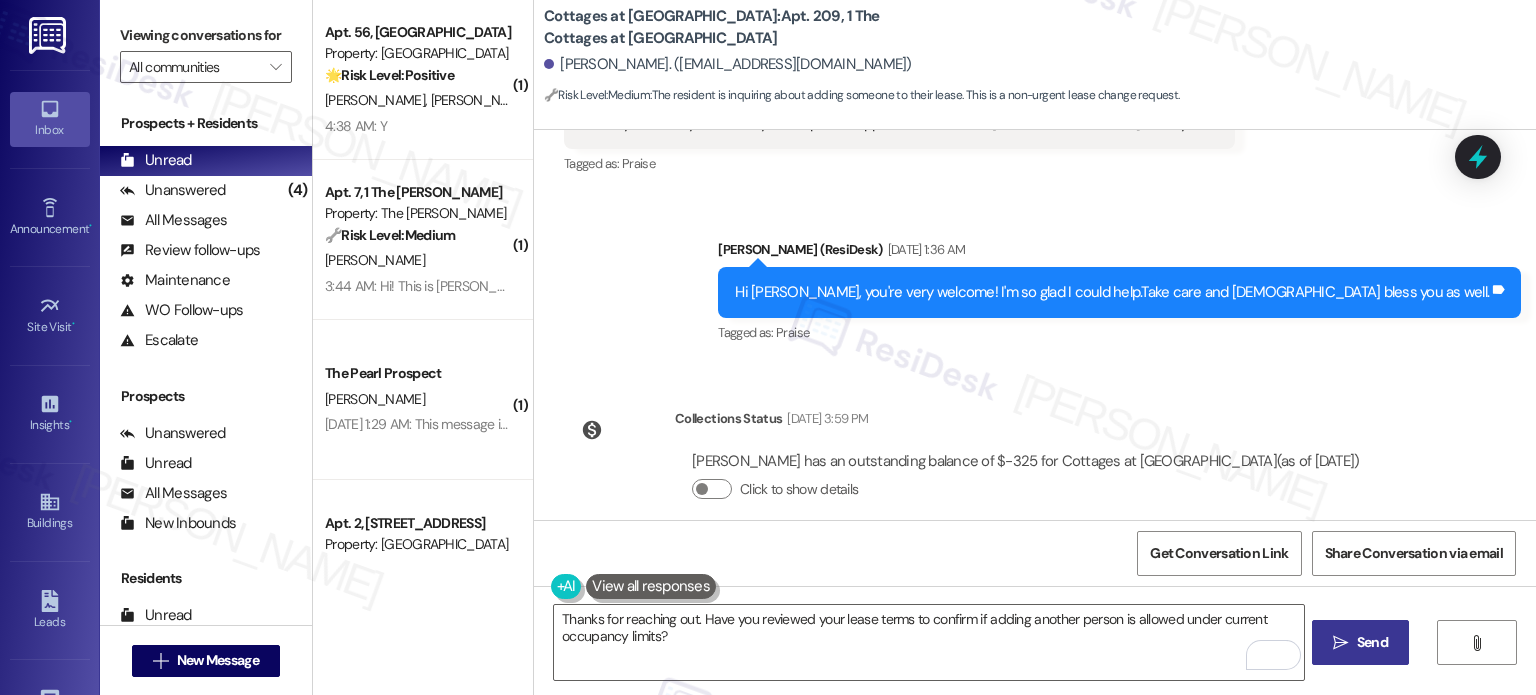 click on "Send" at bounding box center (1372, 642) 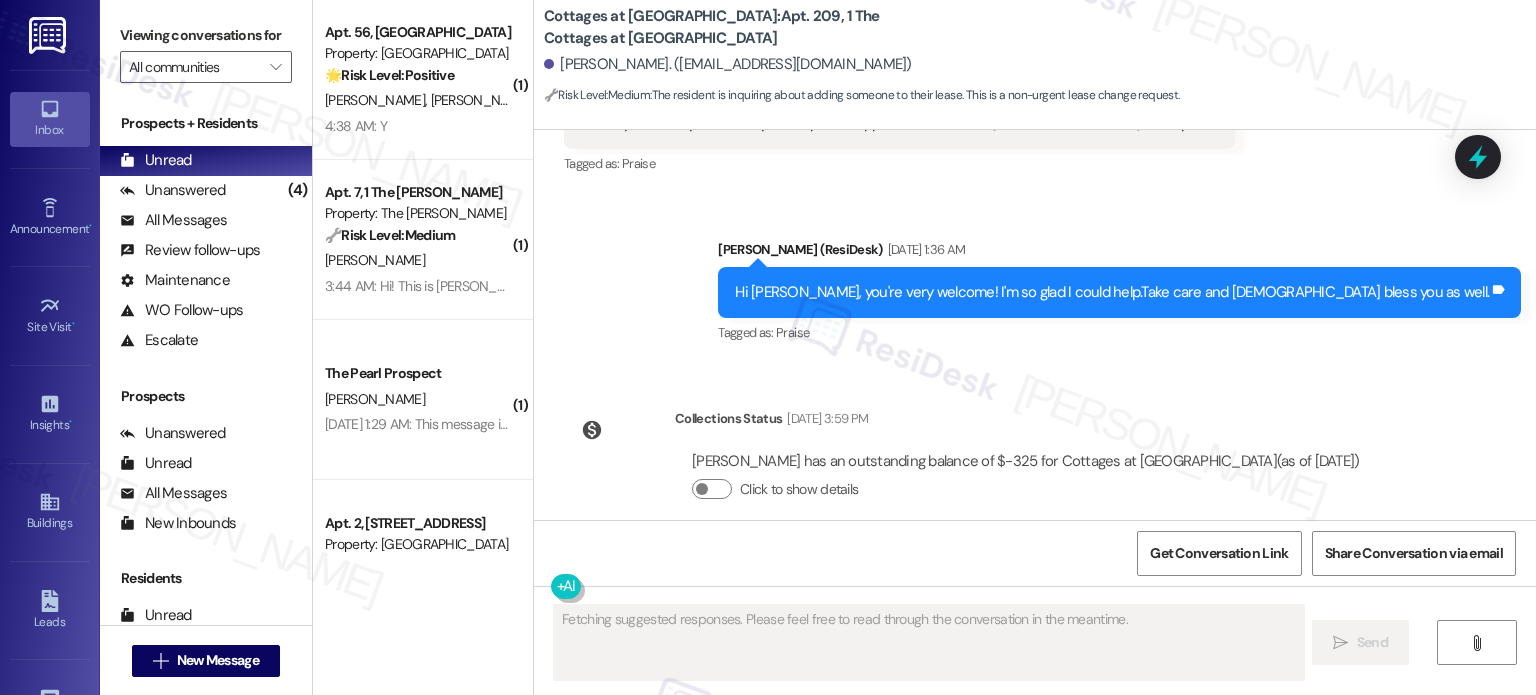 scroll, scrollTop: 26613, scrollLeft: 0, axis: vertical 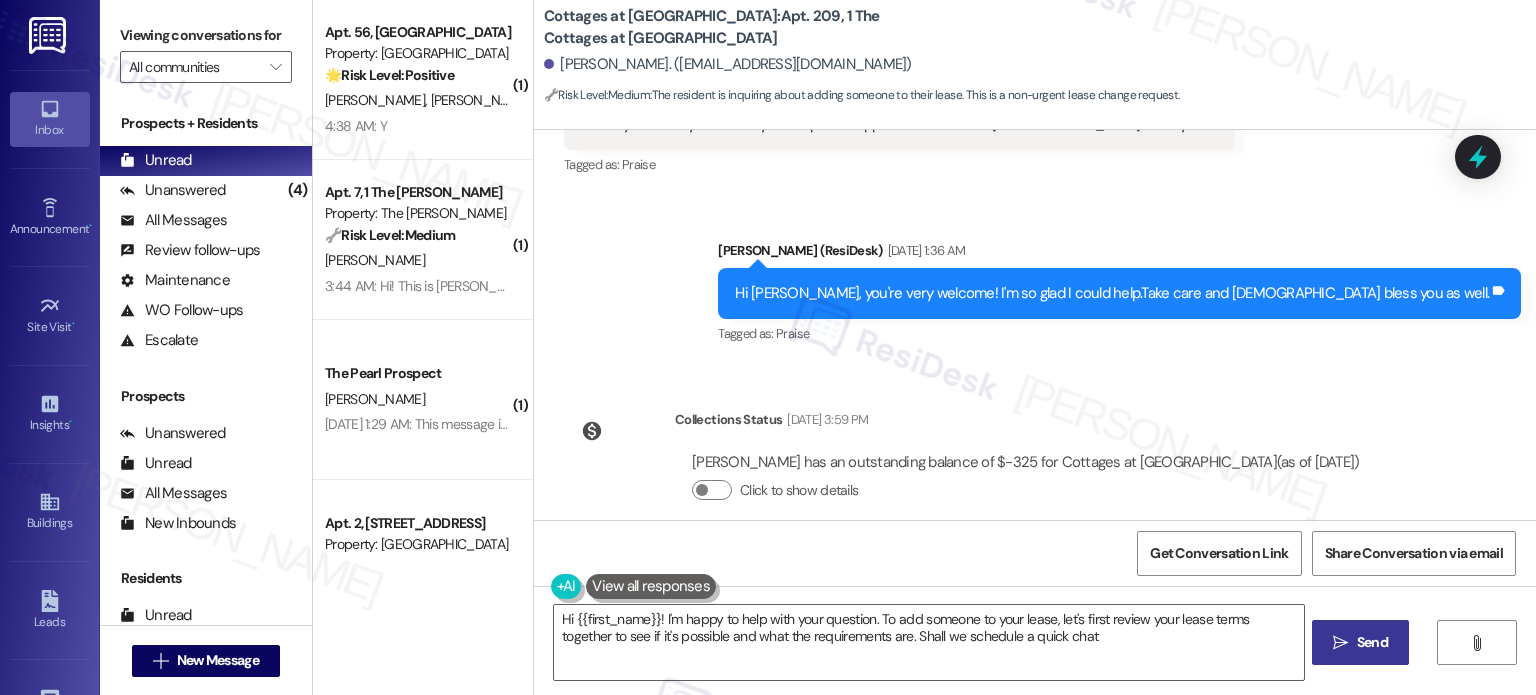 type on "Hi {{first_name}}! I'm happy to help with your question. To add someone to your lease, let's first review your lease terms together to see if it's possible and what the requirements are. Shall we schedule a quick chat?" 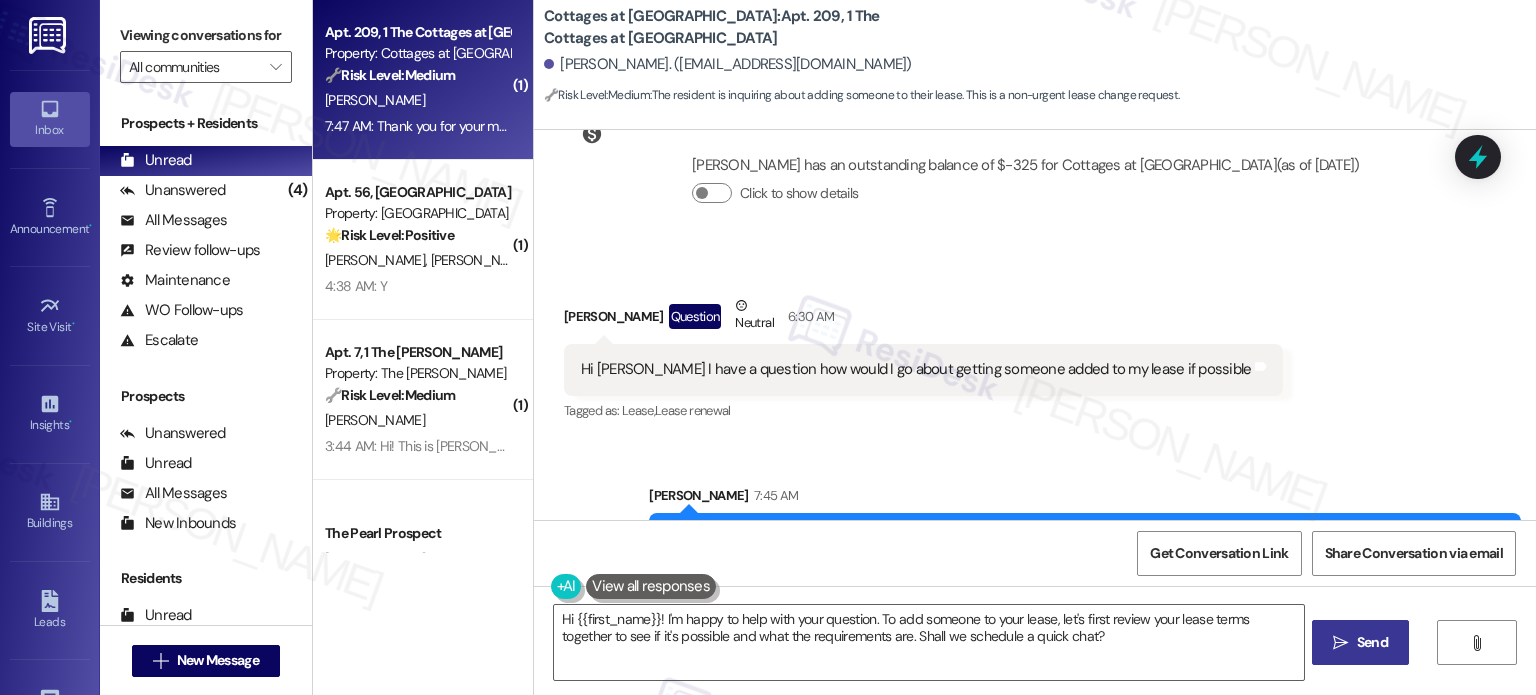 scroll, scrollTop: 26913, scrollLeft: 0, axis: vertical 